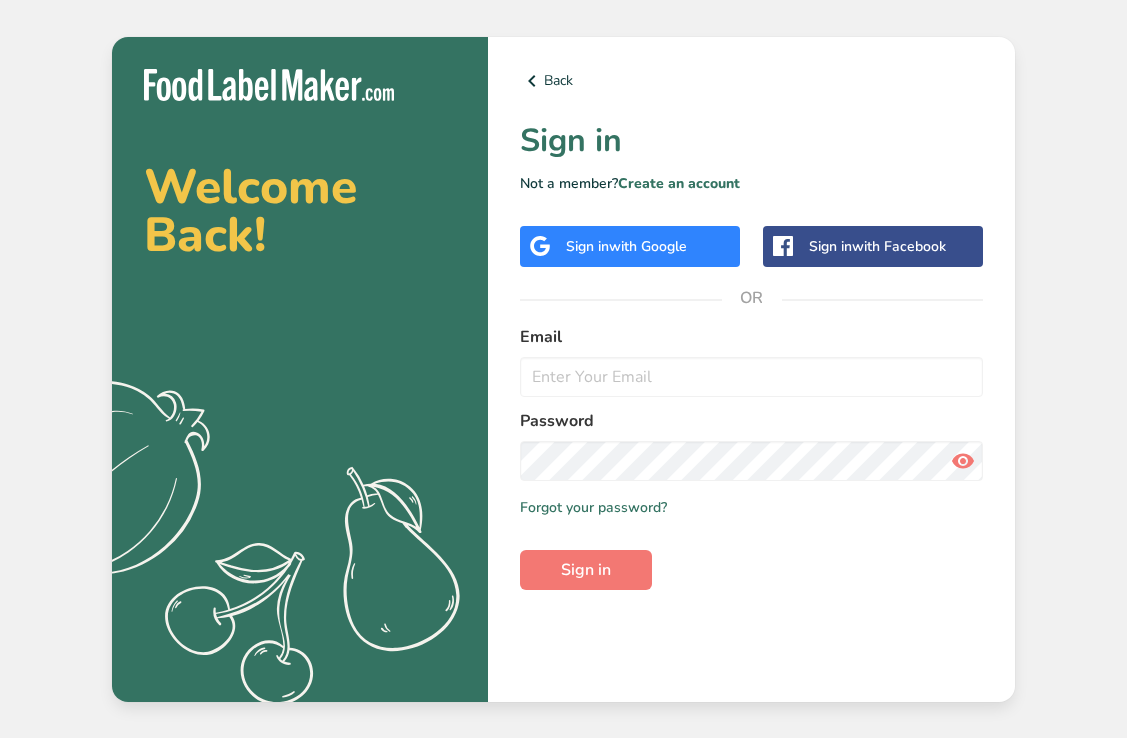 scroll, scrollTop: 0, scrollLeft: 0, axis: both 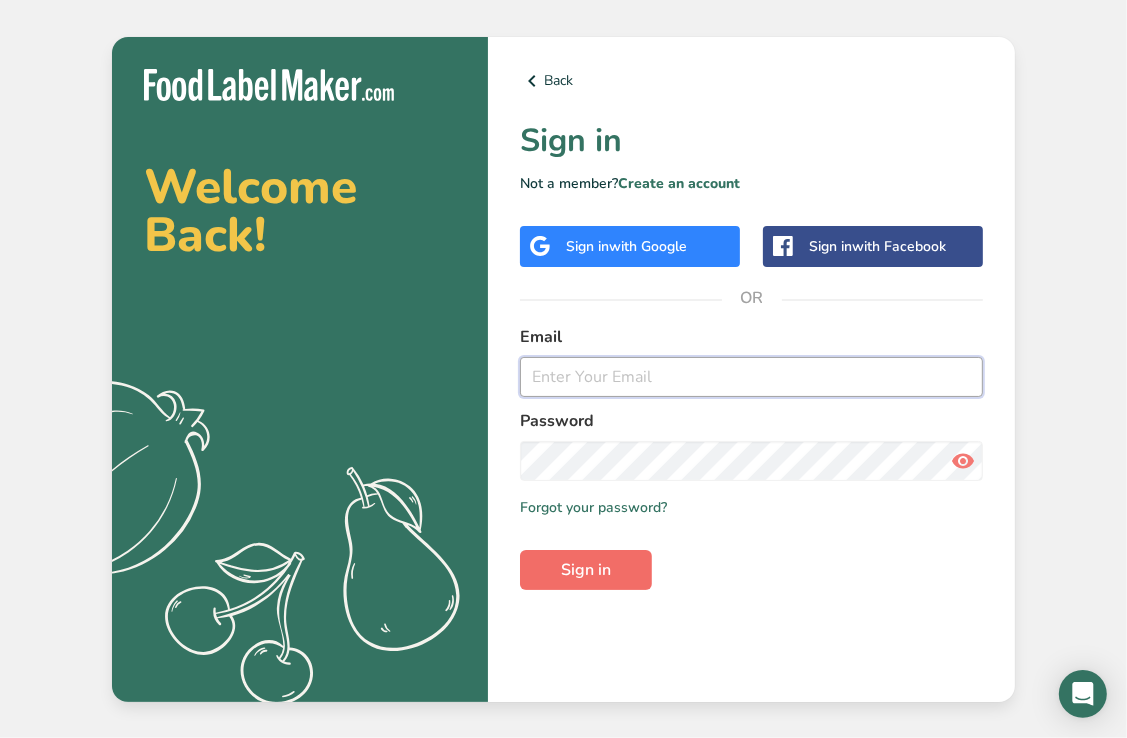type on "[USERNAME]@example.com" 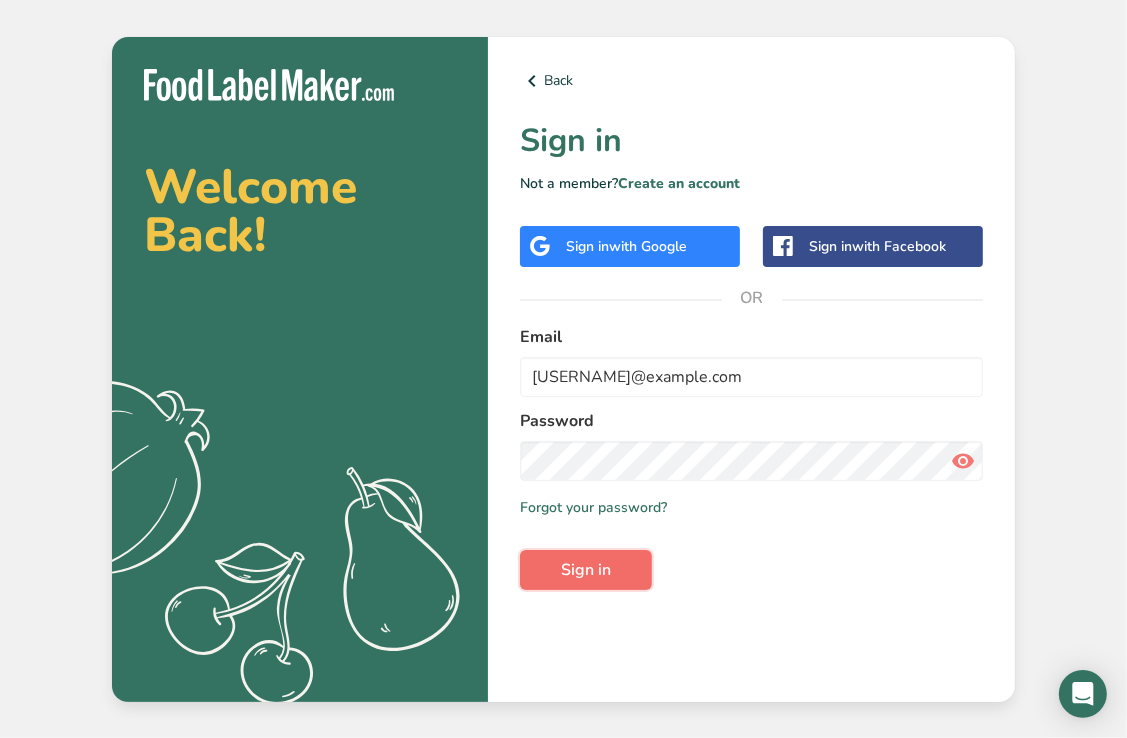 click on "Sign in" at bounding box center [586, 570] 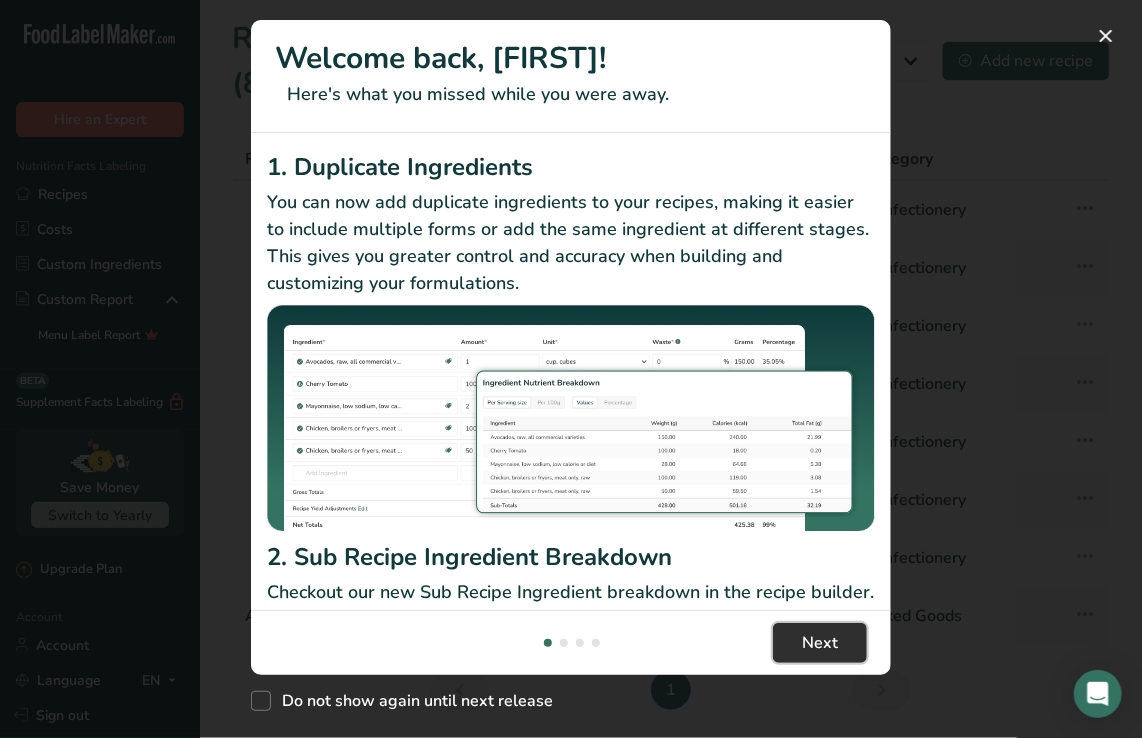 click on "Next" at bounding box center [820, 643] 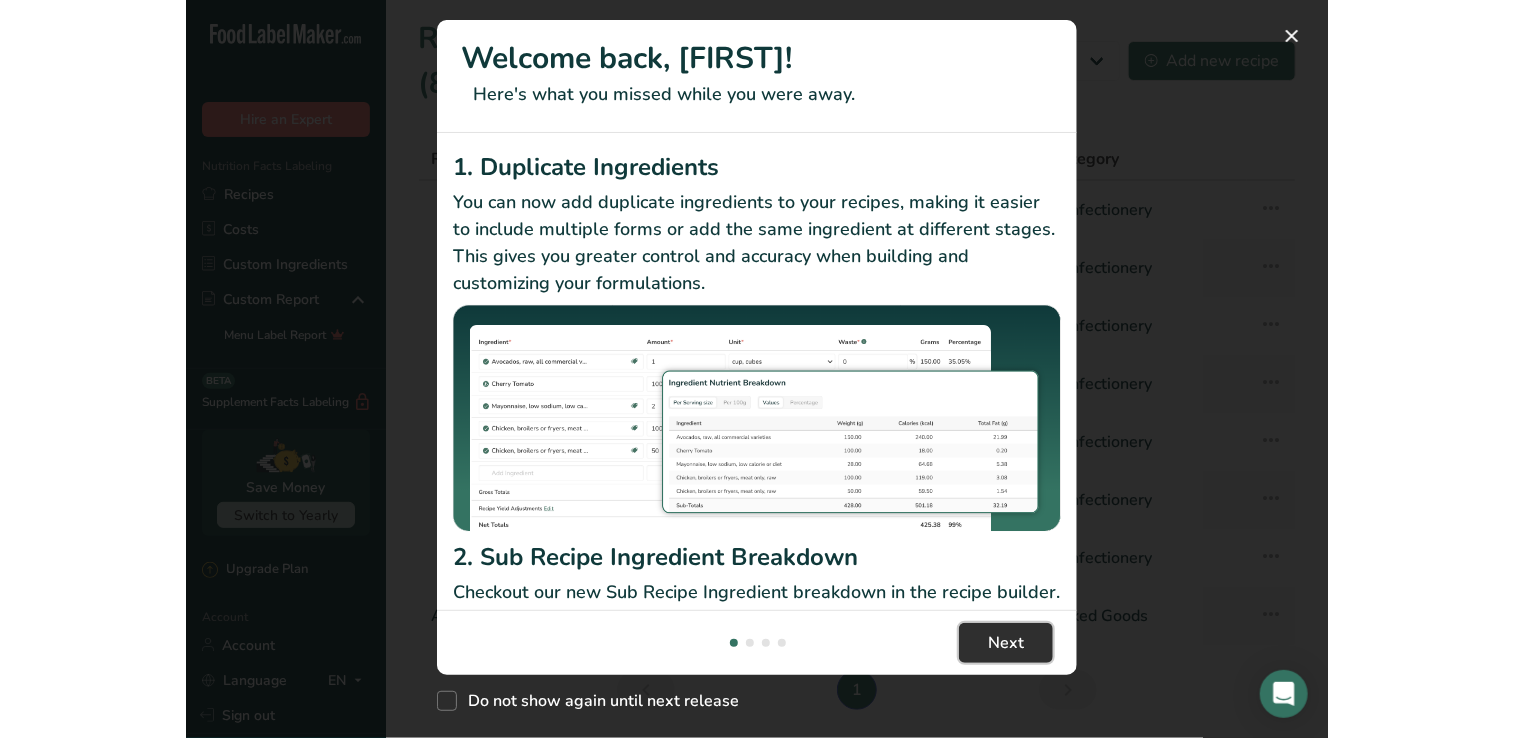 scroll, scrollTop: 0, scrollLeft: 624, axis: horizontal 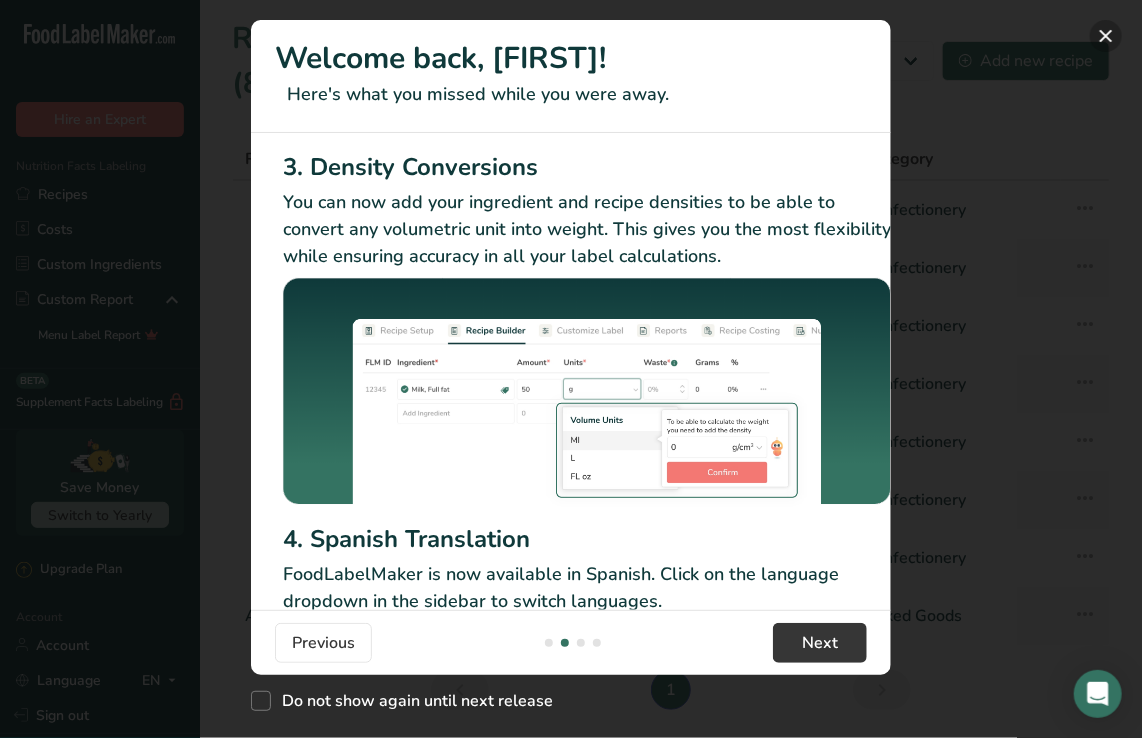 click at bounding box center (1106, 36) 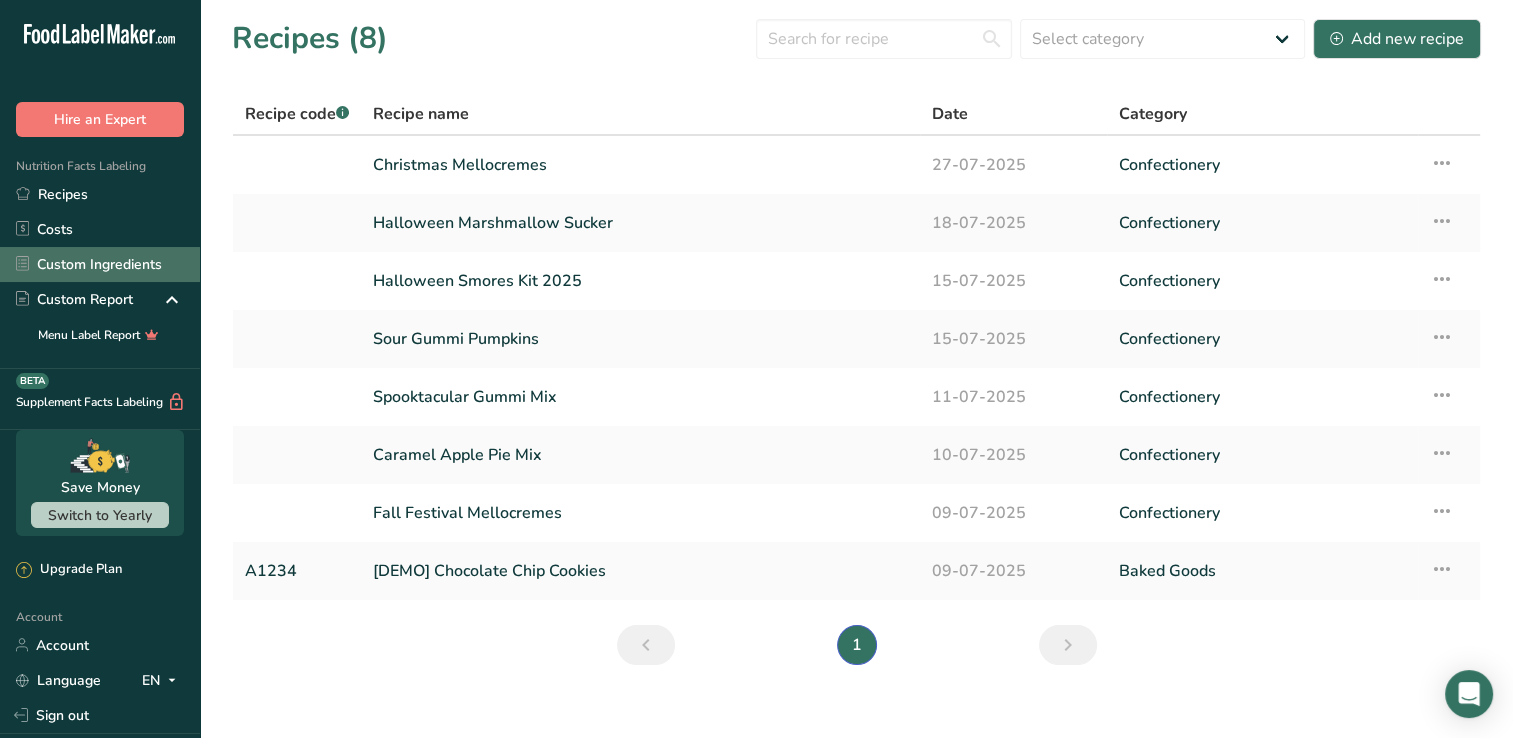 click on "Custom Ingredients" at bounding box center (100, 264) 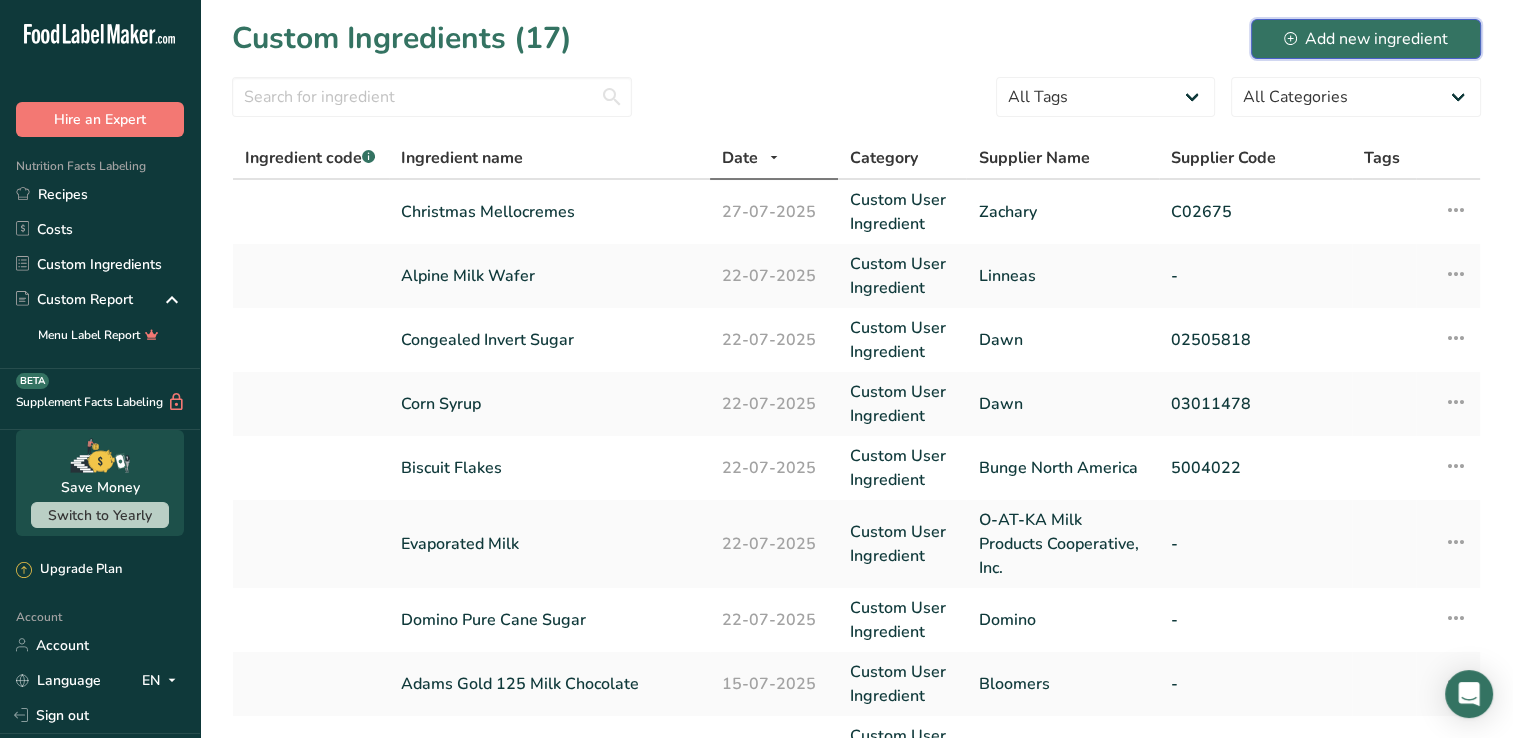 click on "Add new ingredient" at bounding box center [1366, 39] 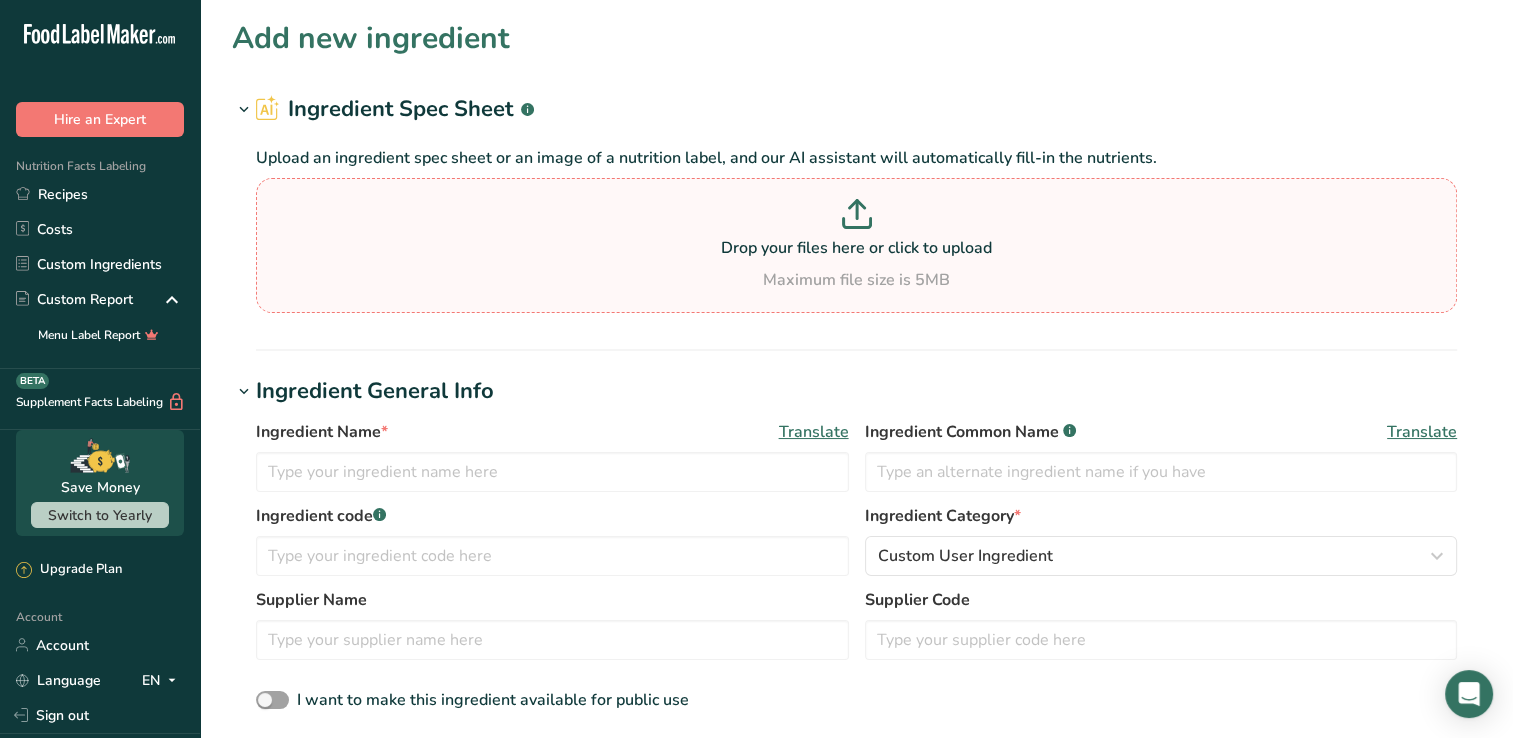 click 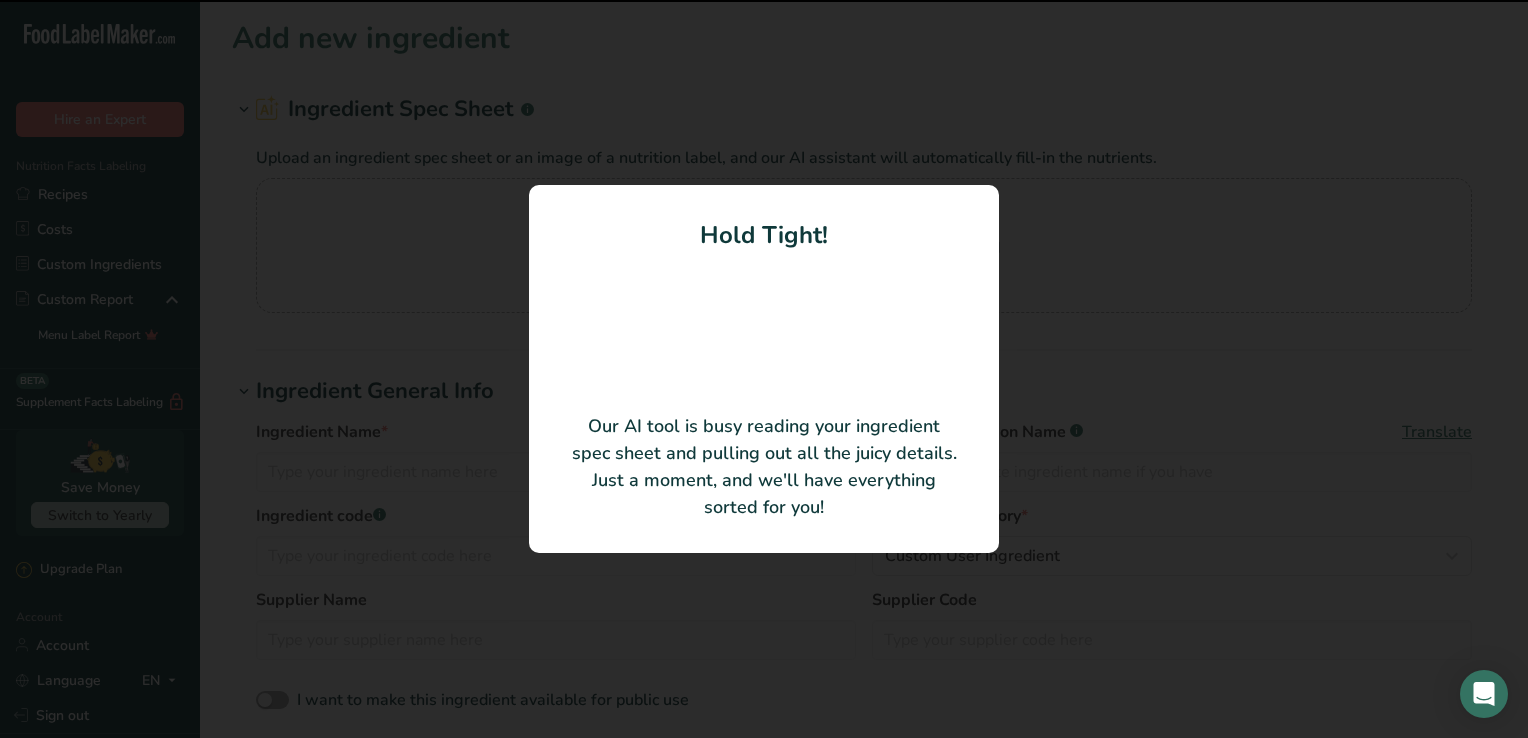 type on "Jingle Mix Non pareils" 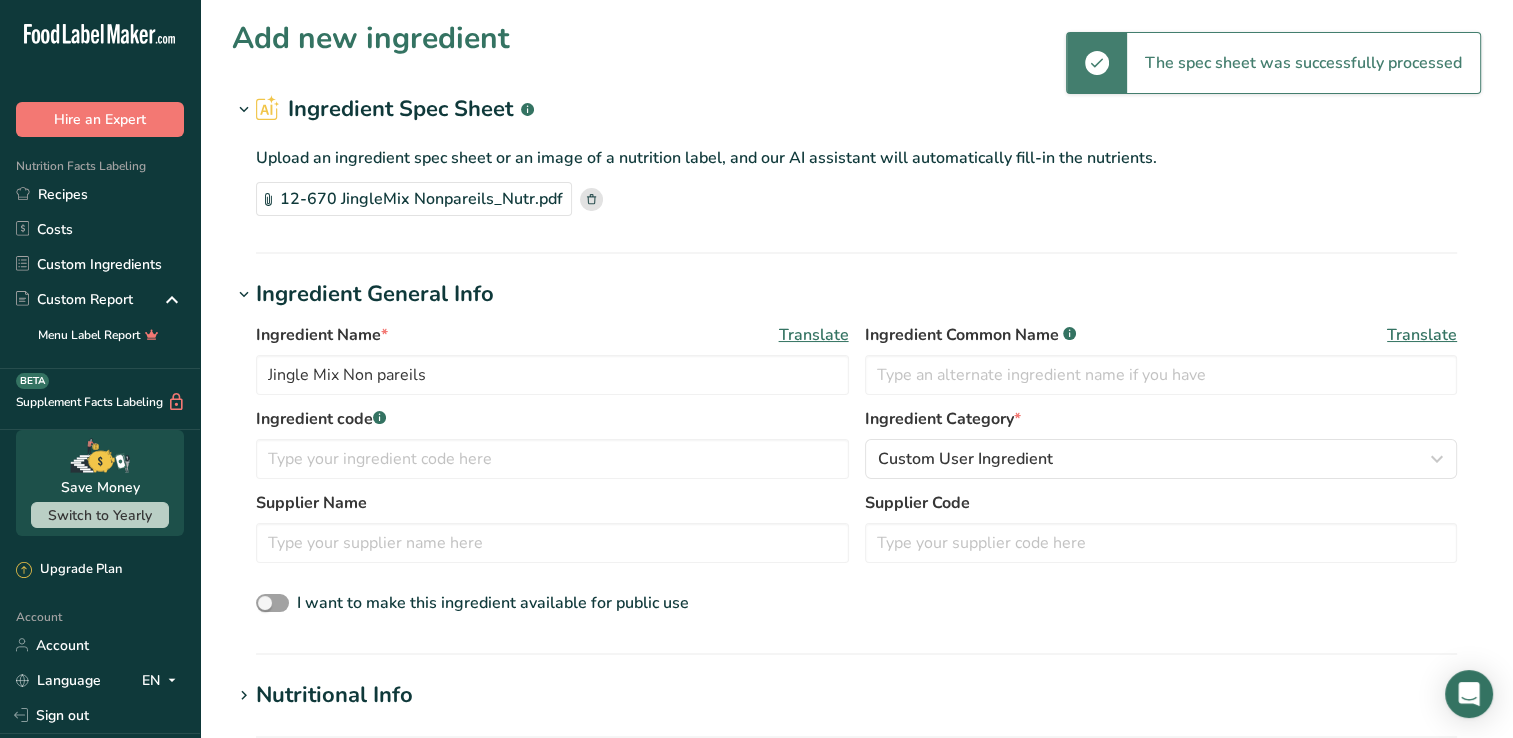 scroll, scrollTop: 100, scrollLeft: 0, axis: vertical 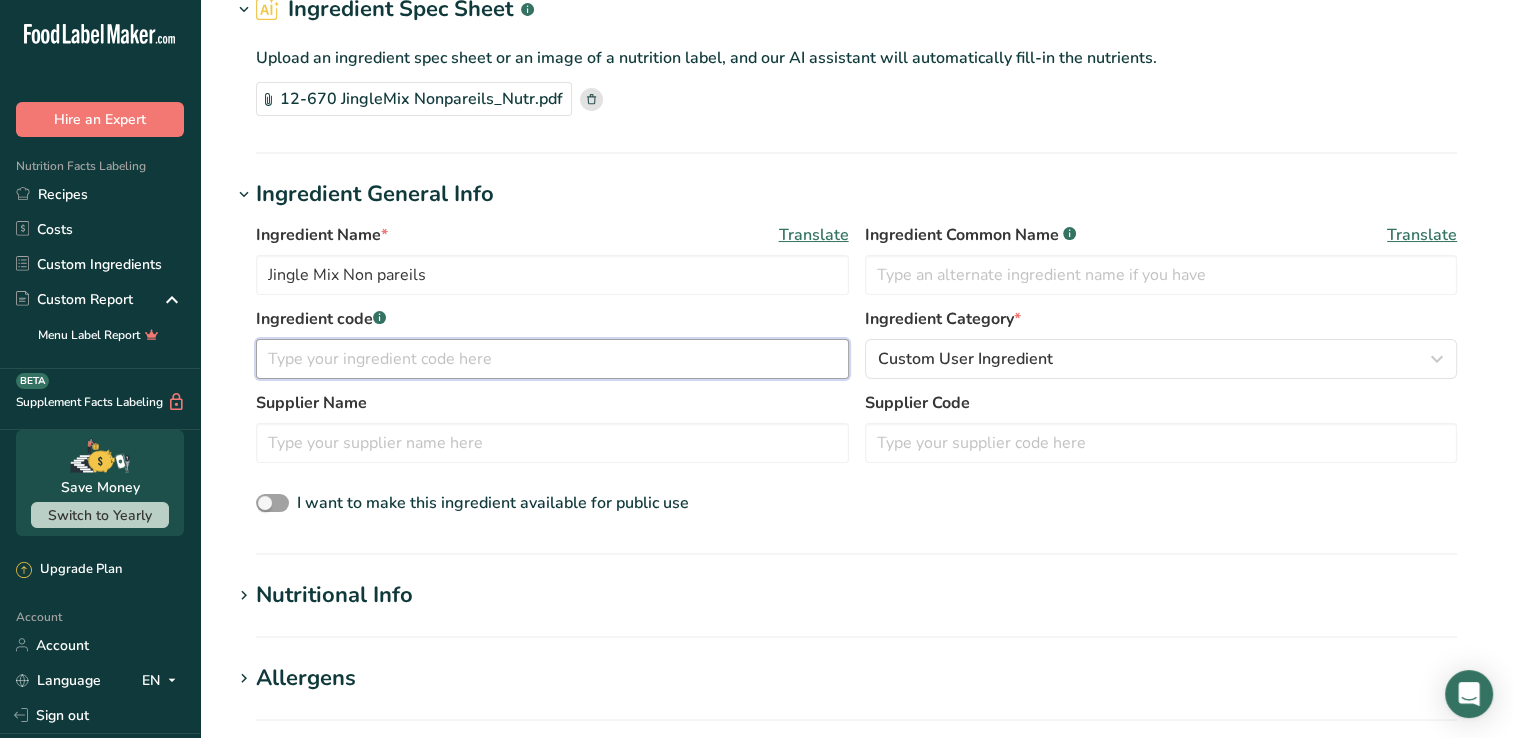 click at bounding box center [552, 359] 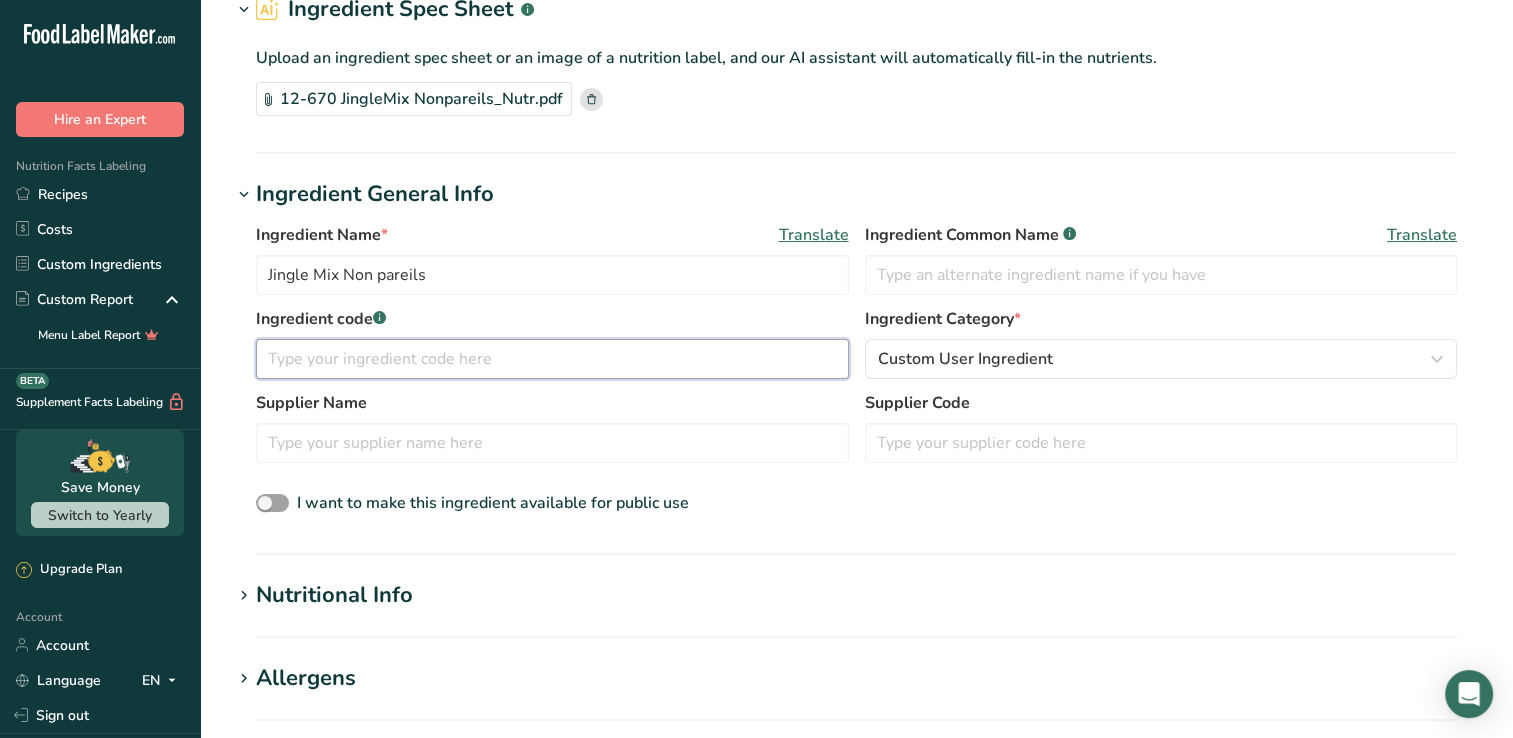 click at bounding box center (552, 359) 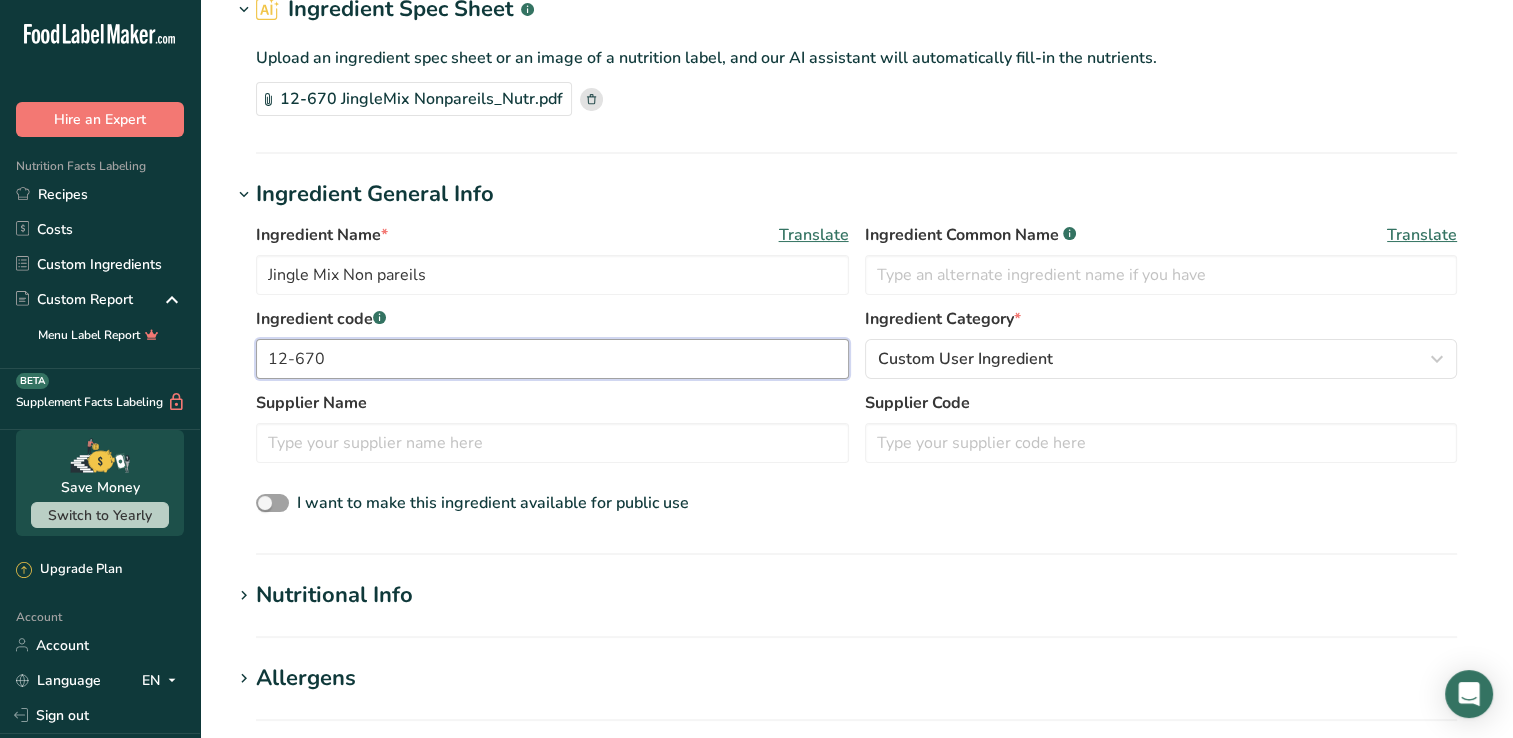 drag, startPoint x: 300, startPoint y: 364, endPoint x: 243, endPoint y: 366, distance: 57.035076 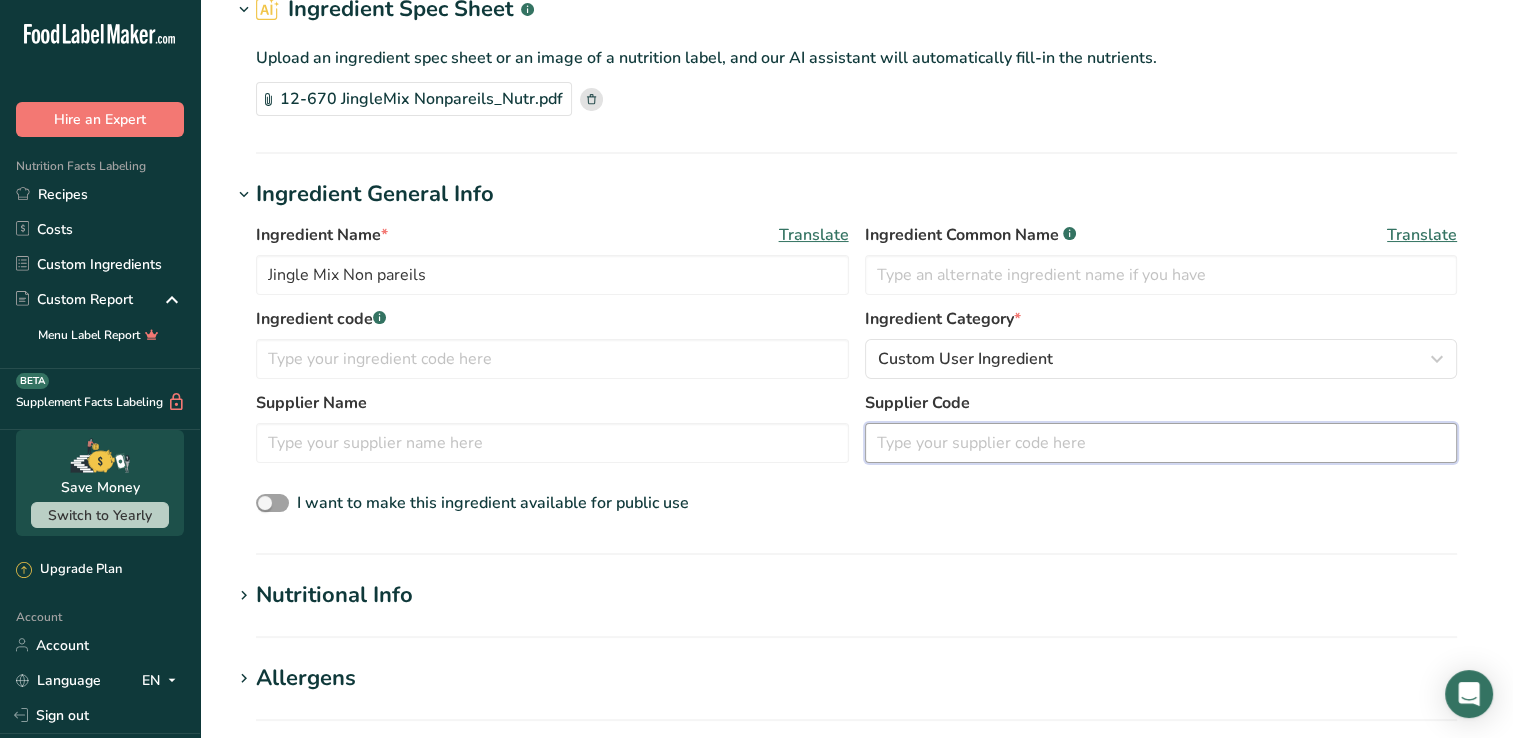 click at bounding box center (1161, 443) 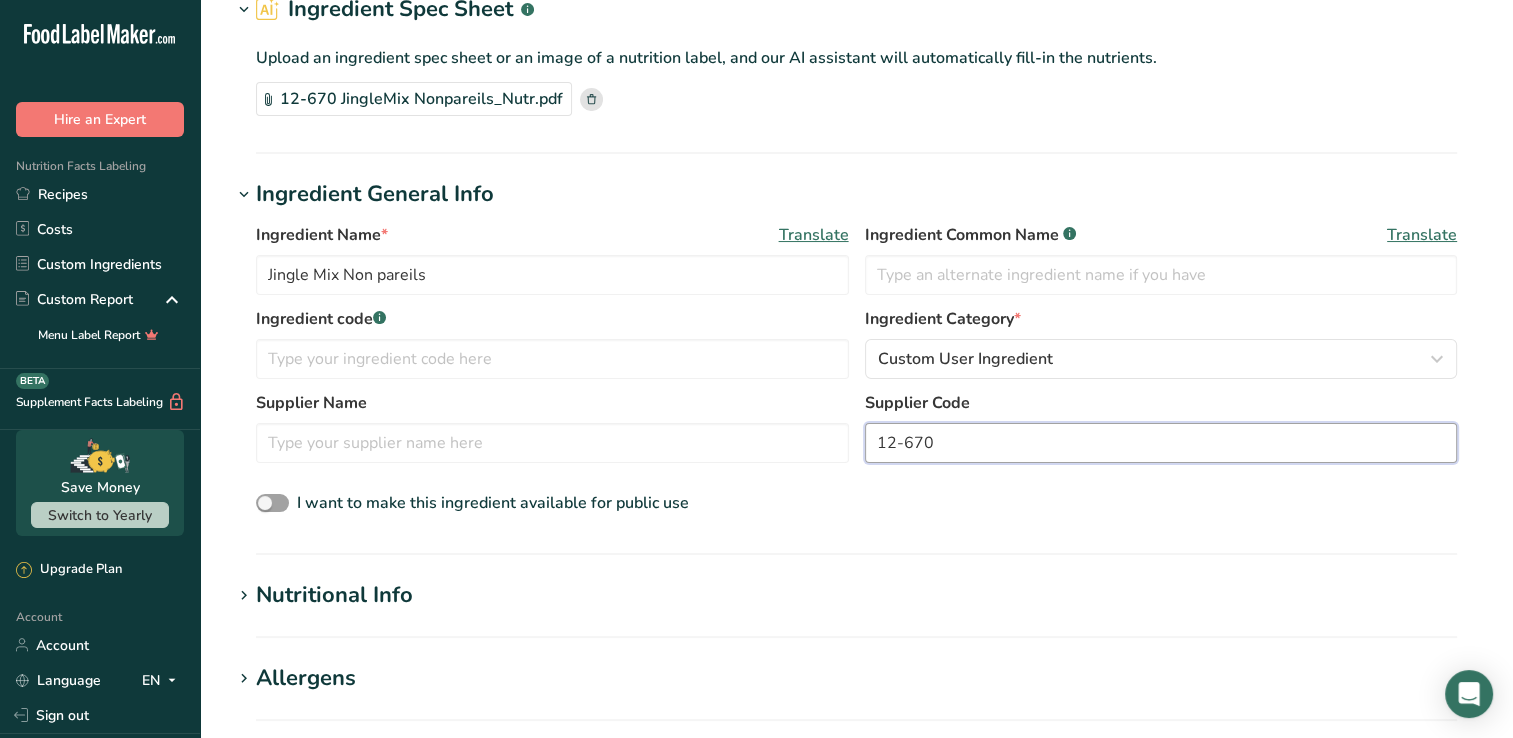 type on "12-670" 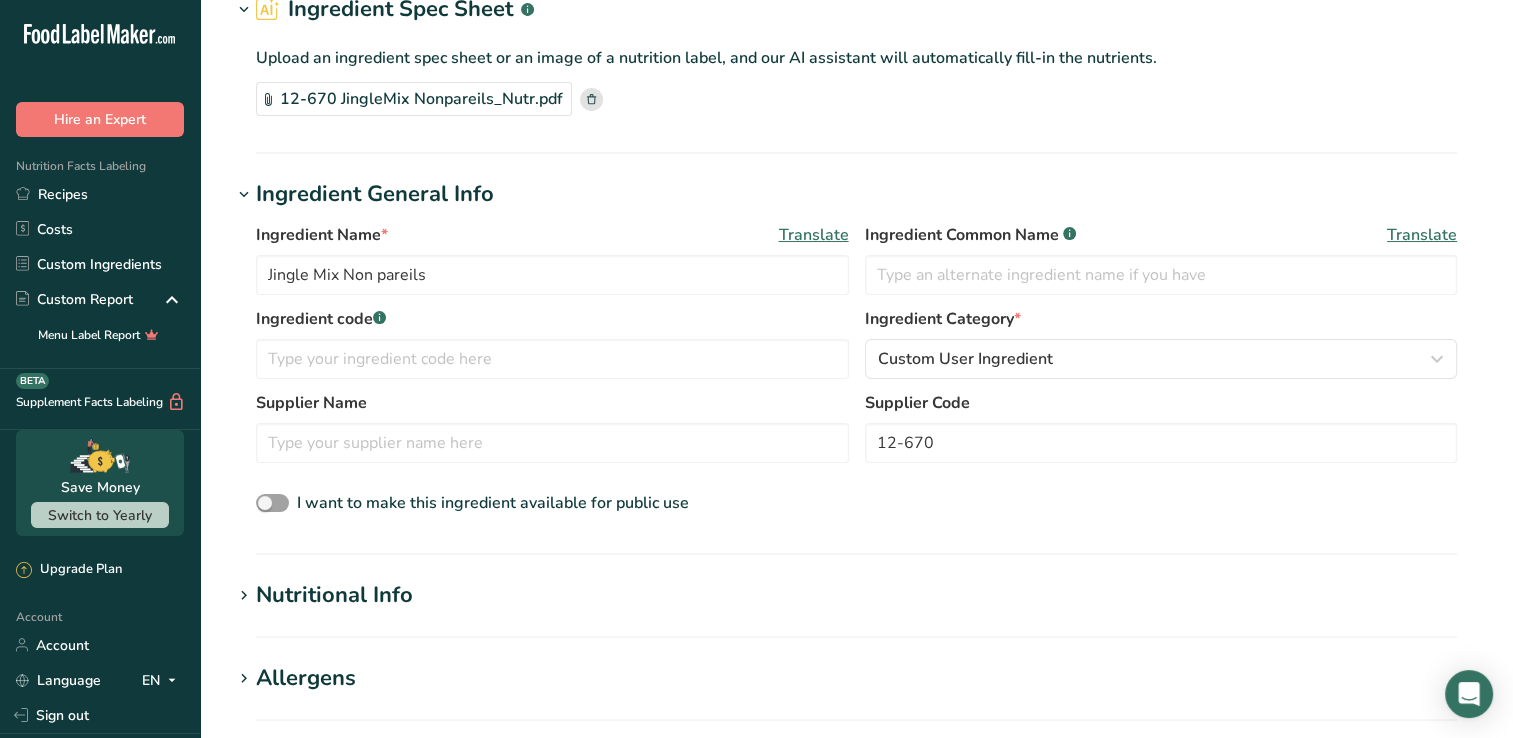 click on "I want to make this ingredient available for public use" at bounding box center [856, 504] 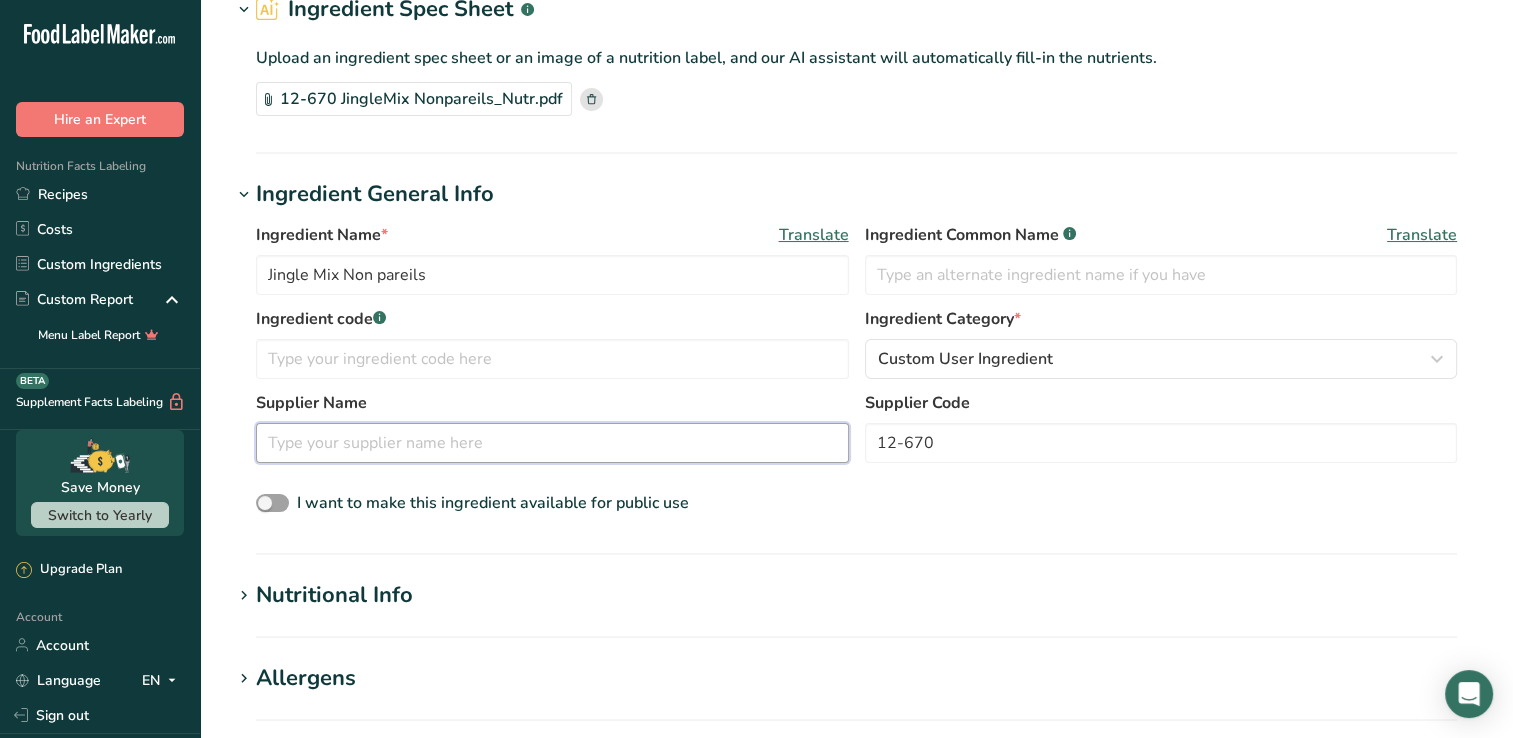 click at bounding box center (552, 443) 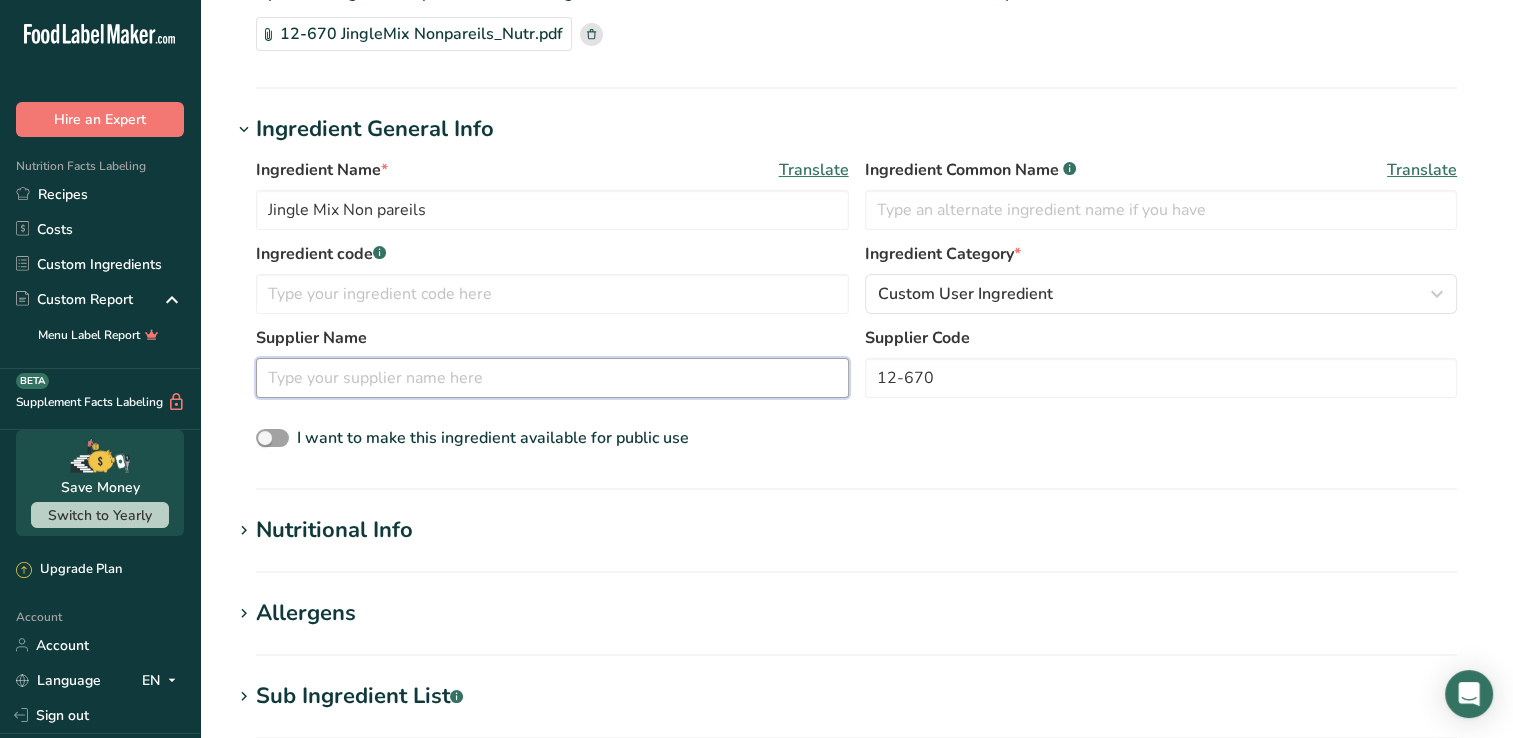 scroll, scrollTop: 200, scrollLeft: 0, axis: vertical 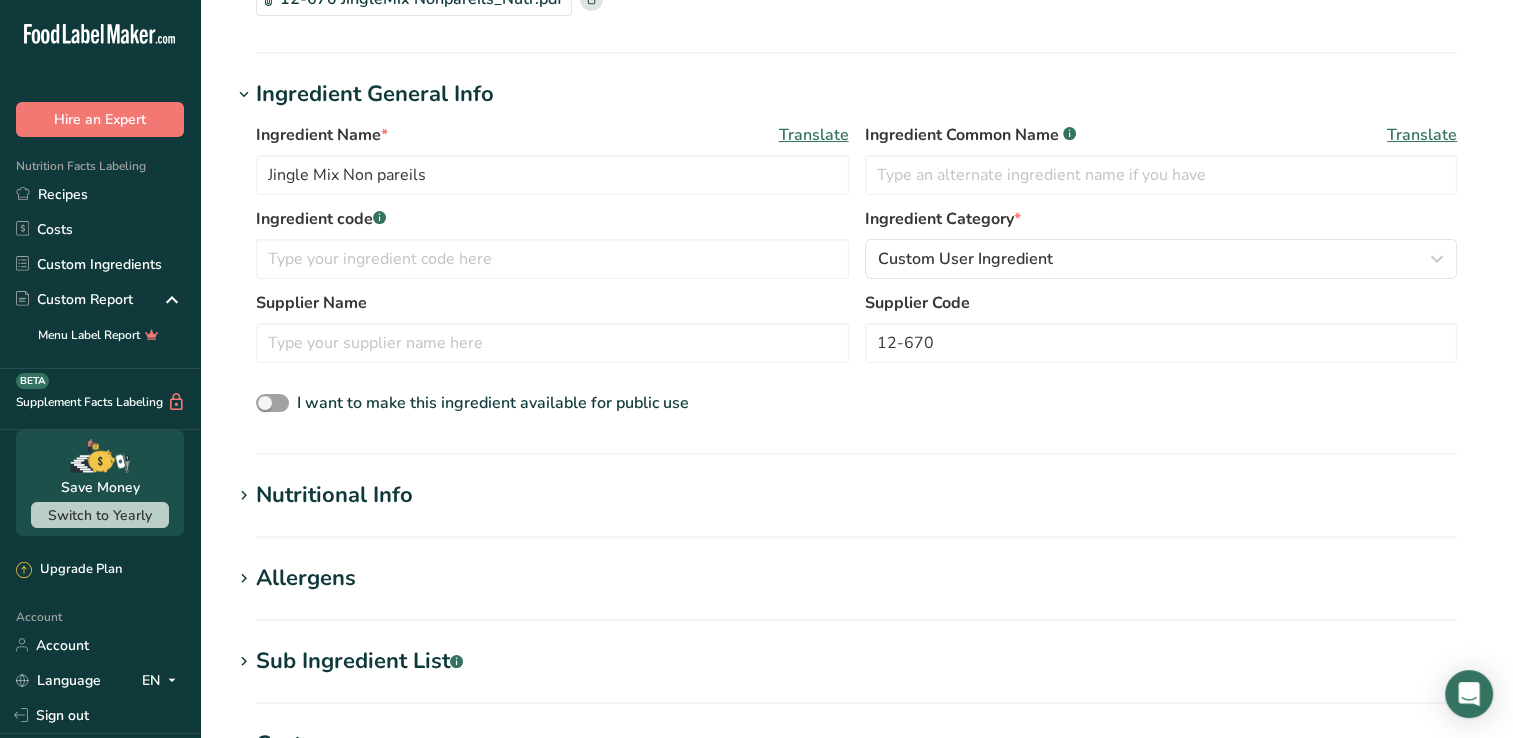 click on "Nutritional Info" at bounding box center [856, 495] 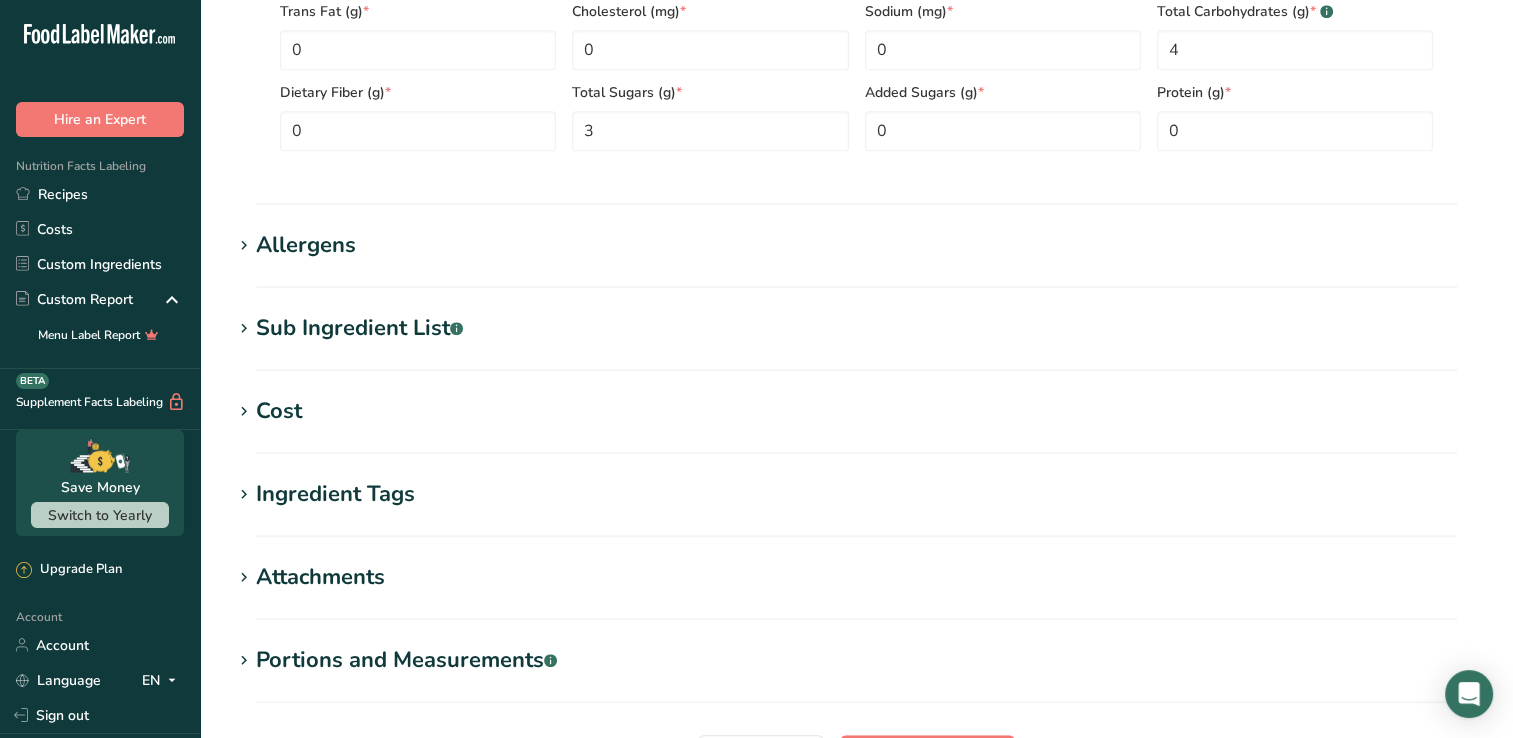scroll, scrollTop: 1000, scrollLeft: 0, axis: vertical 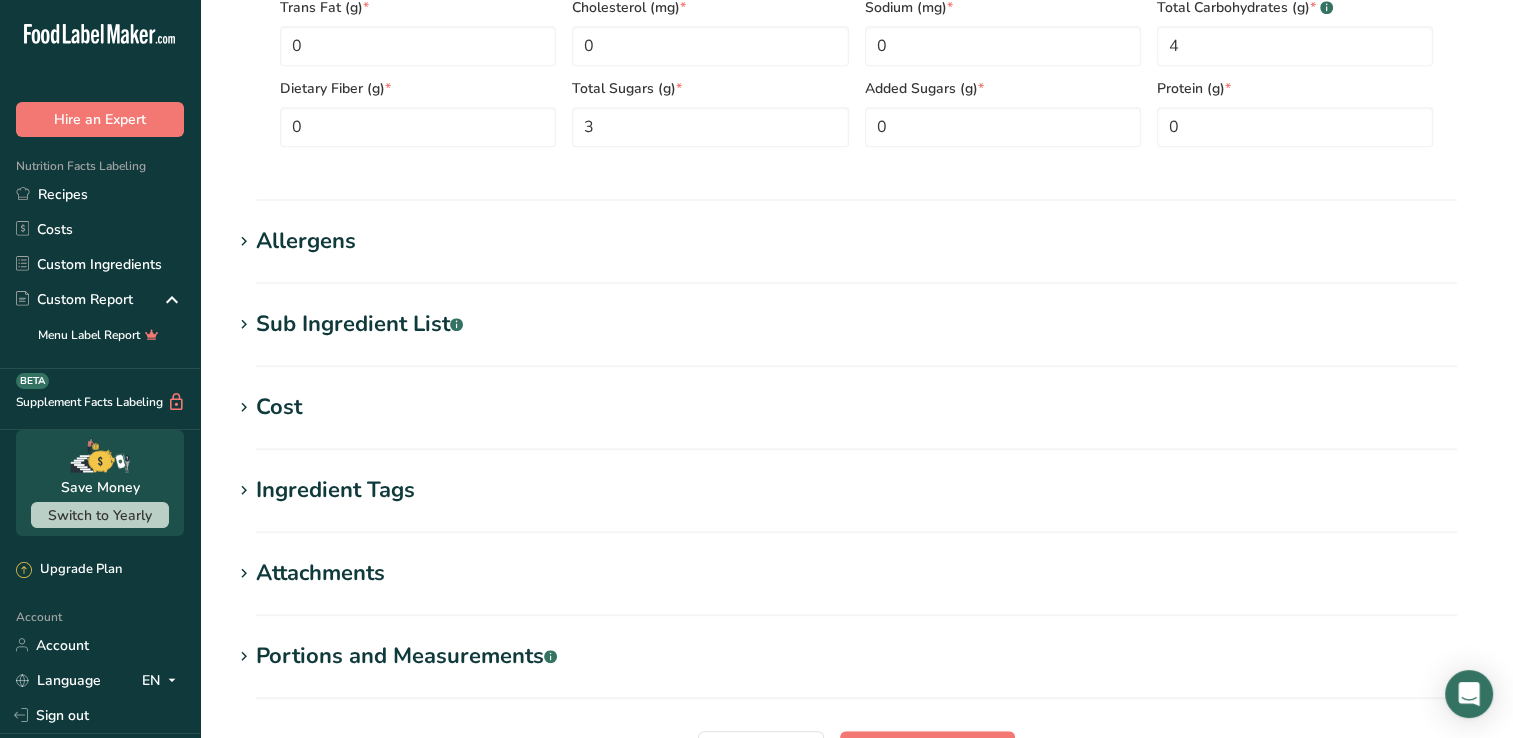 click on "Allergens" at bounding box center (306, 241) 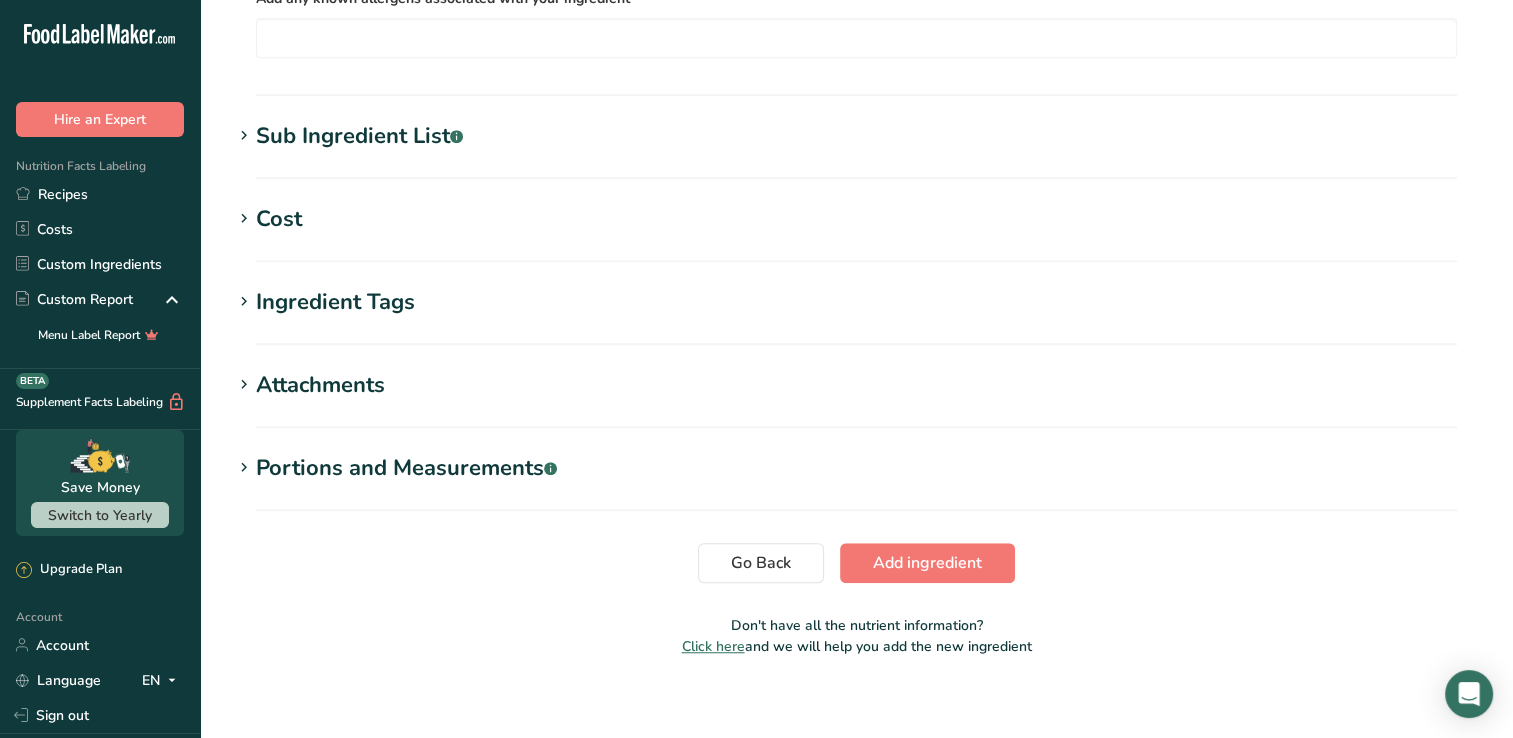 scroll, scrollTop: 1297, scrollLeft: 0, axis: vertical 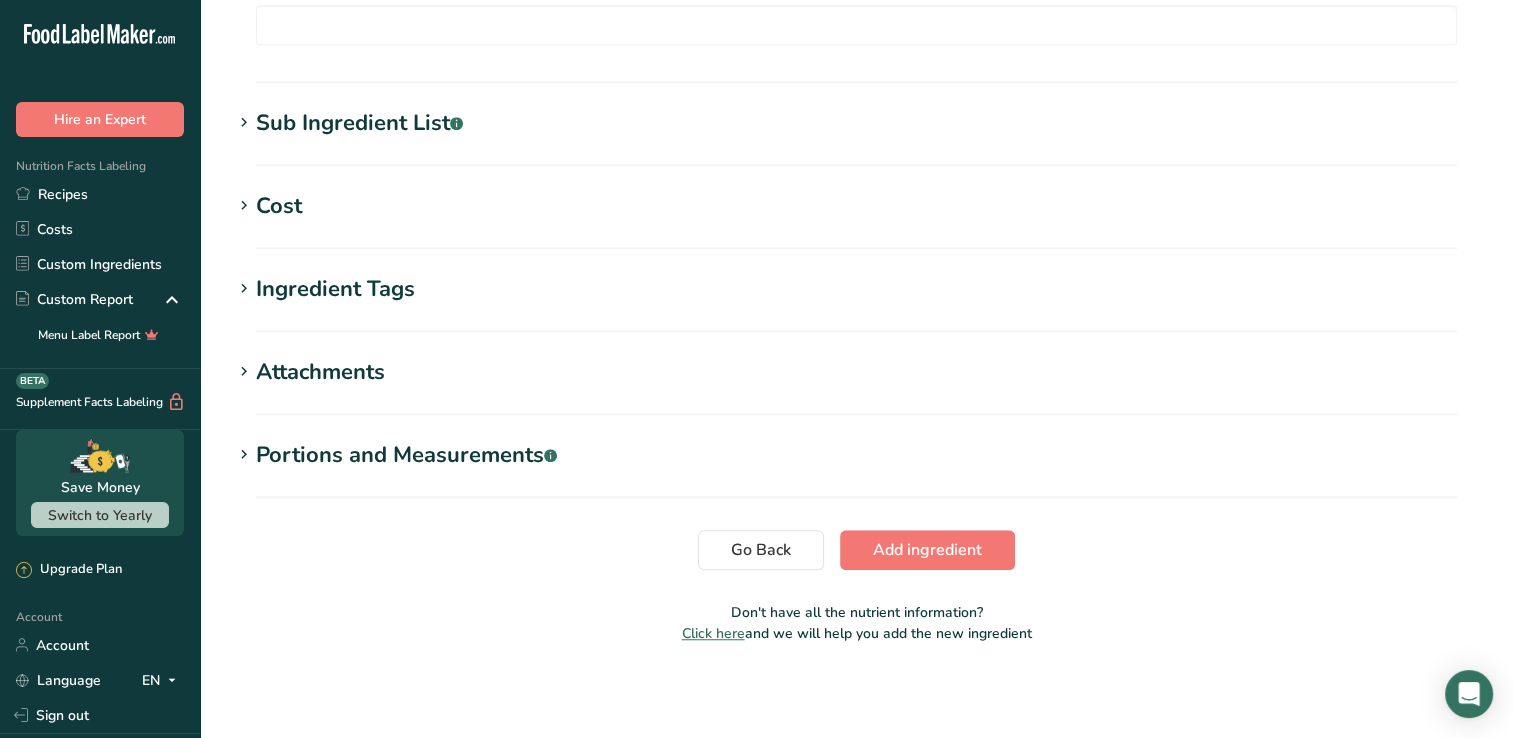 click on "Add new ingredient
Ingredient Spec Sheet
.a-a{fill:#347362;}.b-a{fill:#fff;}
Upload an ingredient spec sheet or an image of a nutrition label, and our AI assistant will automatically fill-in the nutrients.
12-670 JingleMix Nonpareils_Nutr.pdf
Hold Tight!
Our AI tool is busy reading your ingredient spec sheet and pulling out all the juicy details.
Just a moment, and we'll have everything sorted for you!
Ingredient General Info
Ingredient Name *
Translate
Jingle Mix Non pareils
Ingredient Common Name
.a-a{fill:#347362;}.b-a{fill:#fff;}
Translate
Ingredient code
.a-a{fill:#347362;}.b-a{fill:#fff;}
Ingredient Category *" at bounding box center [856, -311] 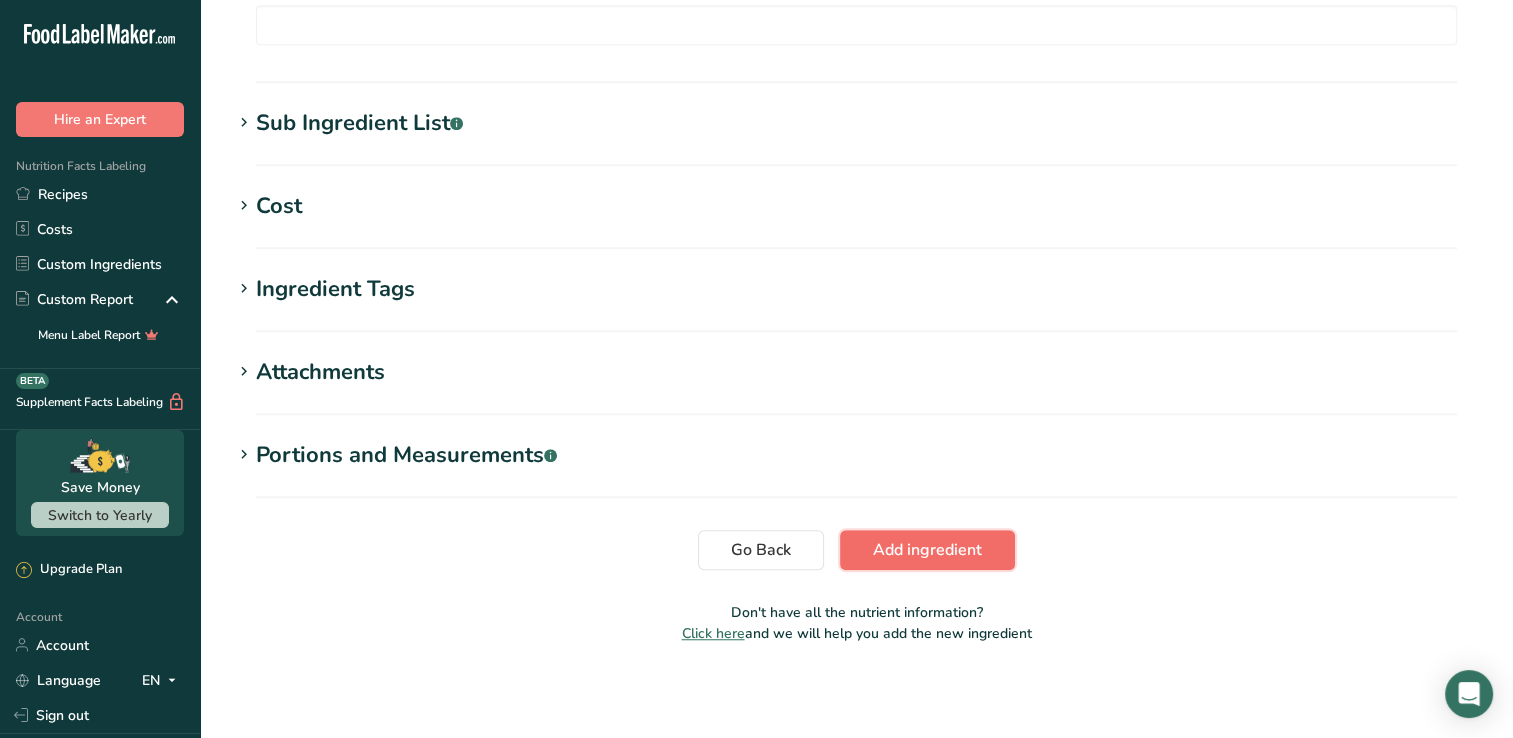 click on "Add ingredient" at bounding box center (927, 550) 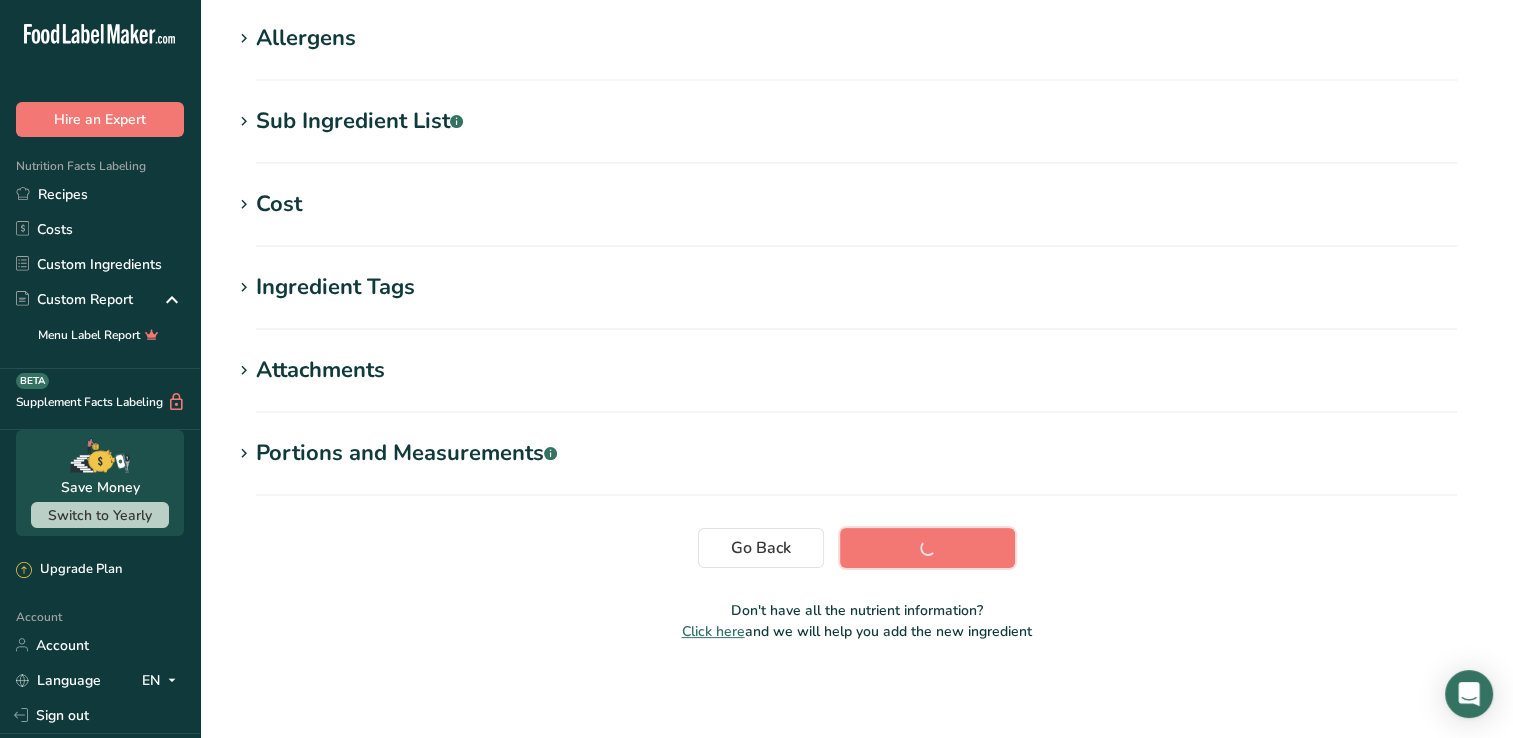 scroll, scrollTop: 320, scrollLeft: 0, axis: vertical 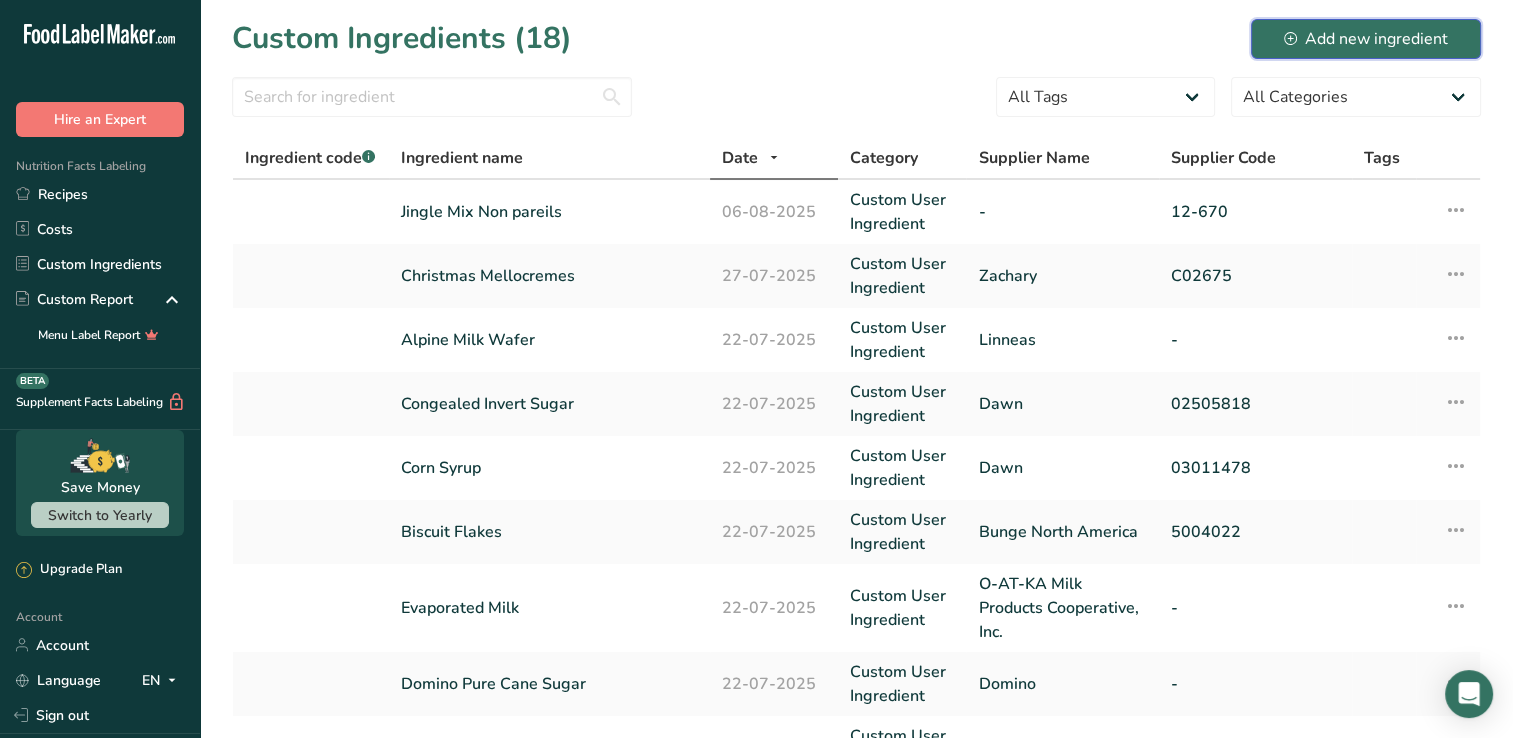 click on "Add new ingredient" at bounding box center (1366, 39) 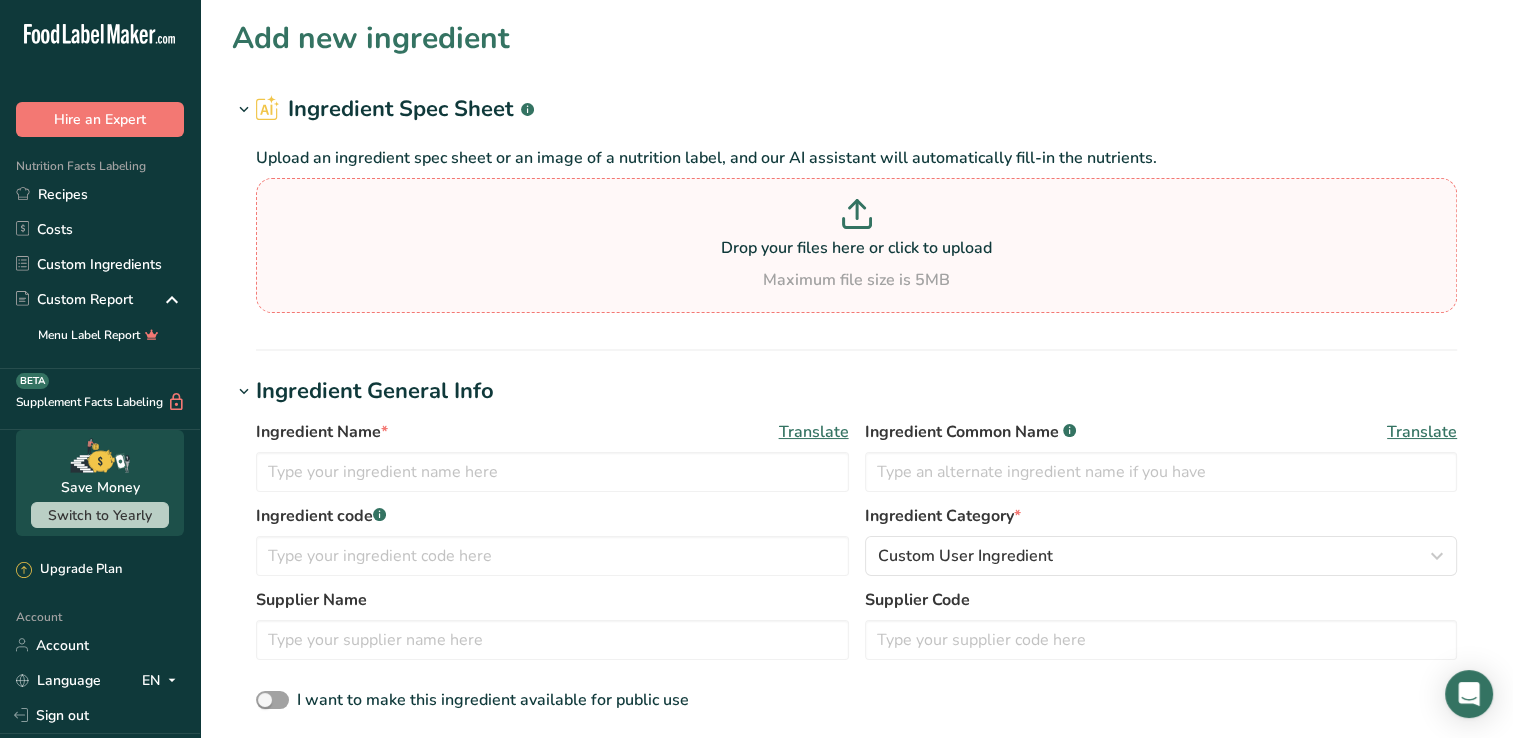 click at bounding box center (856, 217) 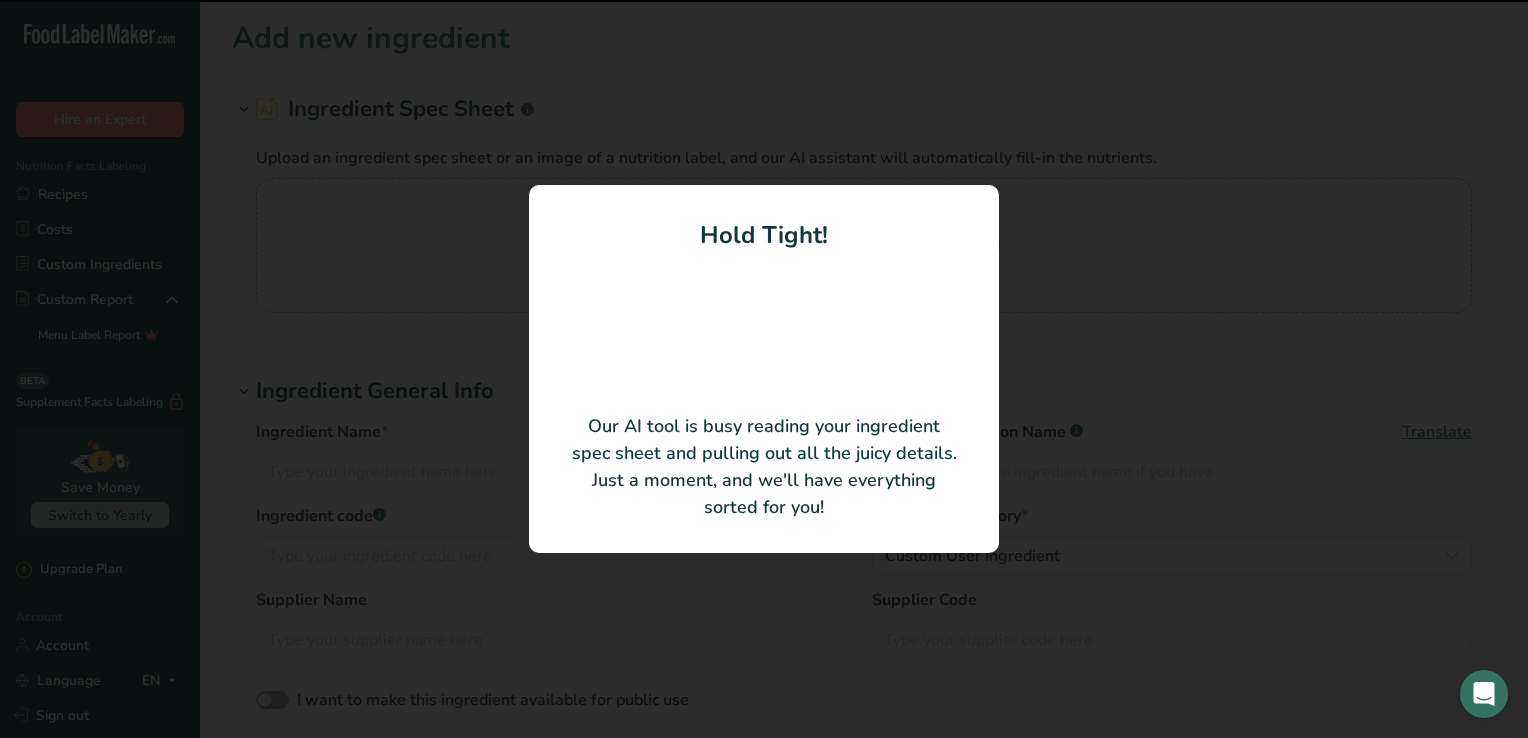 type on "OREO Chocolate Sandwich Cookies" 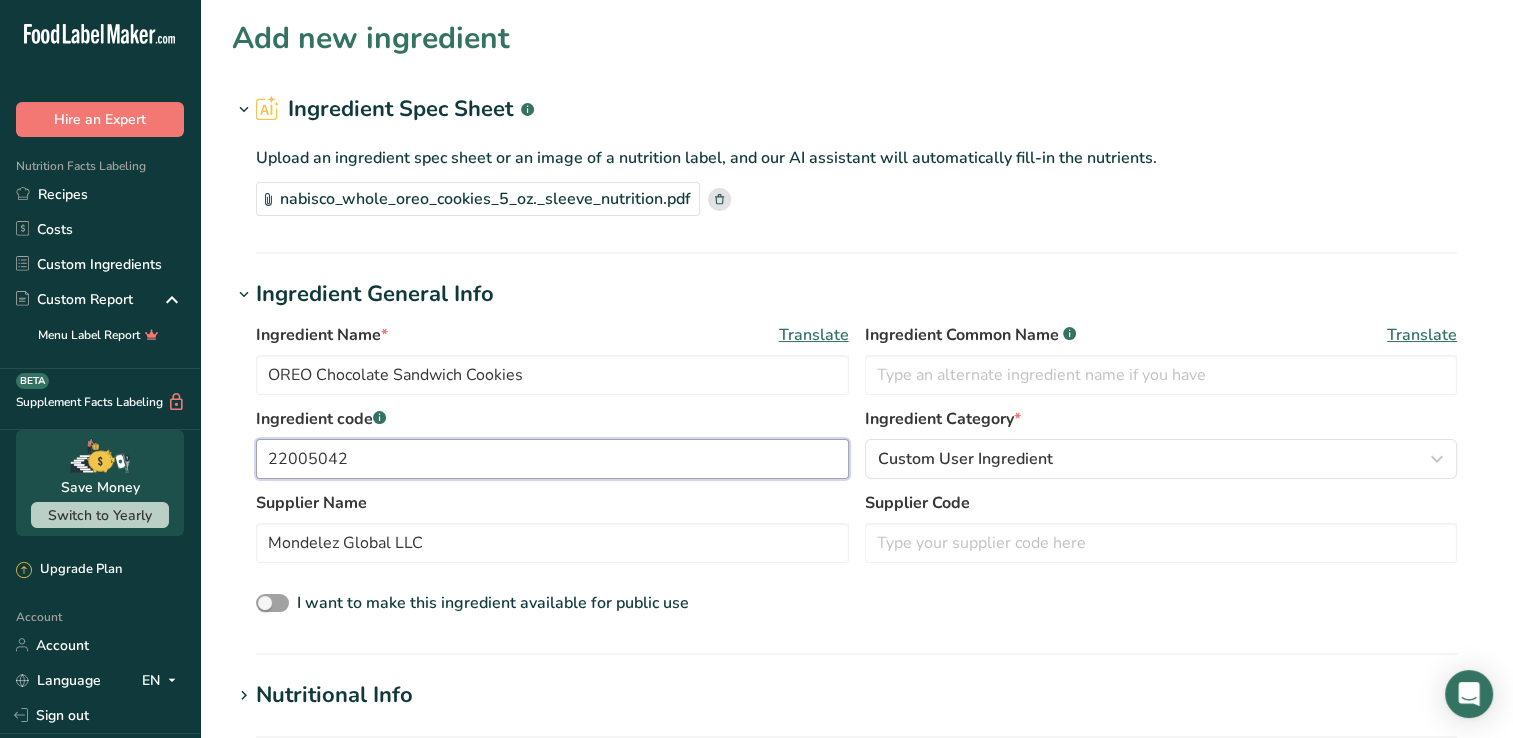 drag, startPoint x: 389, startPoint y: 451, endPoint x: 232, endPoint y: 526, distance: 173.99425 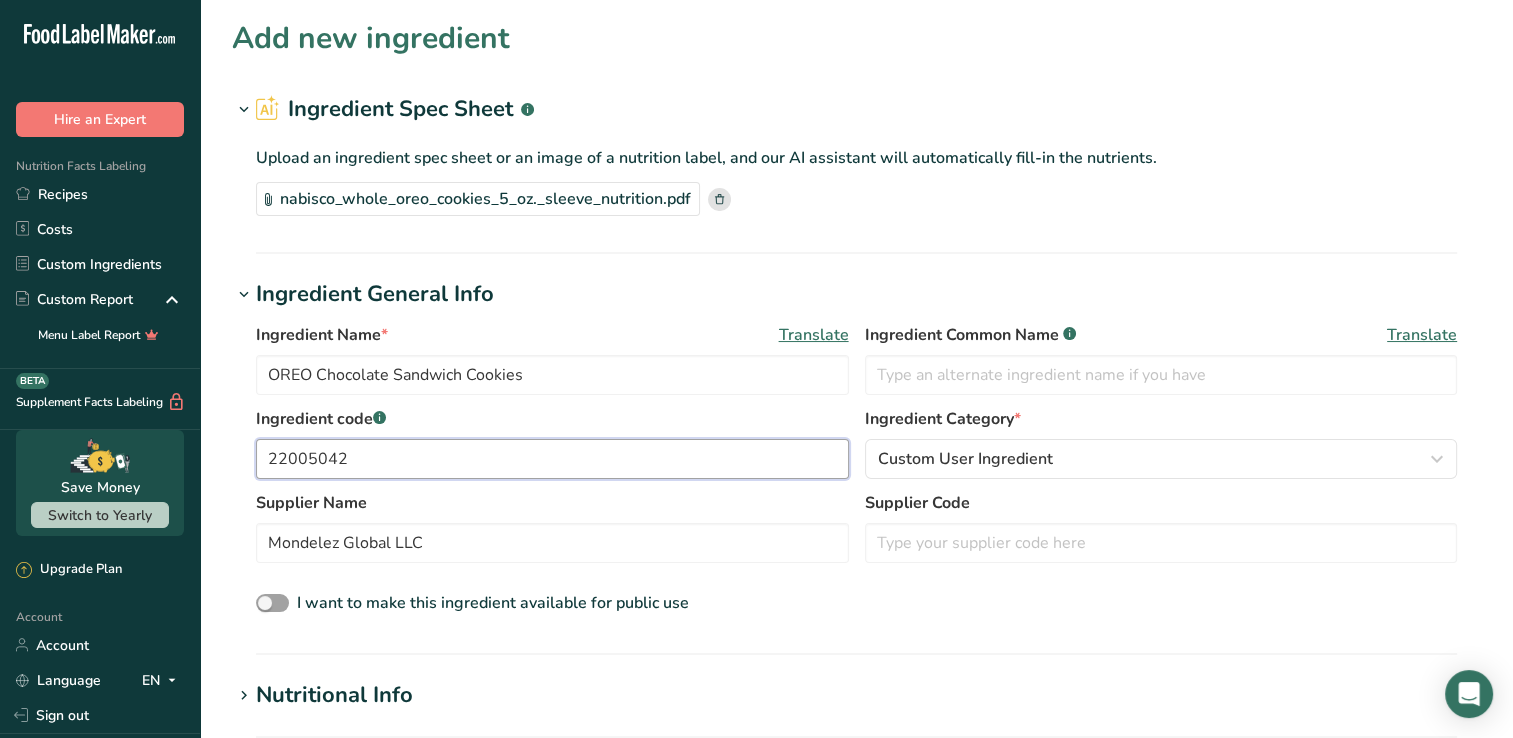 click on "Ingredient Name *
Translate
OREO Chocolate Sandwich Cookies
Ingredient Common Name
.a-a{fill:#347362;}.b-a{fill:#fff;}
Translate
Ingredient code
.a-a{fill:#347362;}.b-a{fill:#fff;}           22005042
Ingredient Category *
Custom User Ingredient
Standard Categories
Custom Categories
.a-a{fill:#347362;}.b-a{fill:#fff;}
American Indian/Alaska Native Foods
Baby Foods
Baked Products
Beef Products
Beverages
Branded Food Products Database
Breakfast Cereals
Cereal Grains and Pasta
Fast Foods" at bounding box center [856, 470] 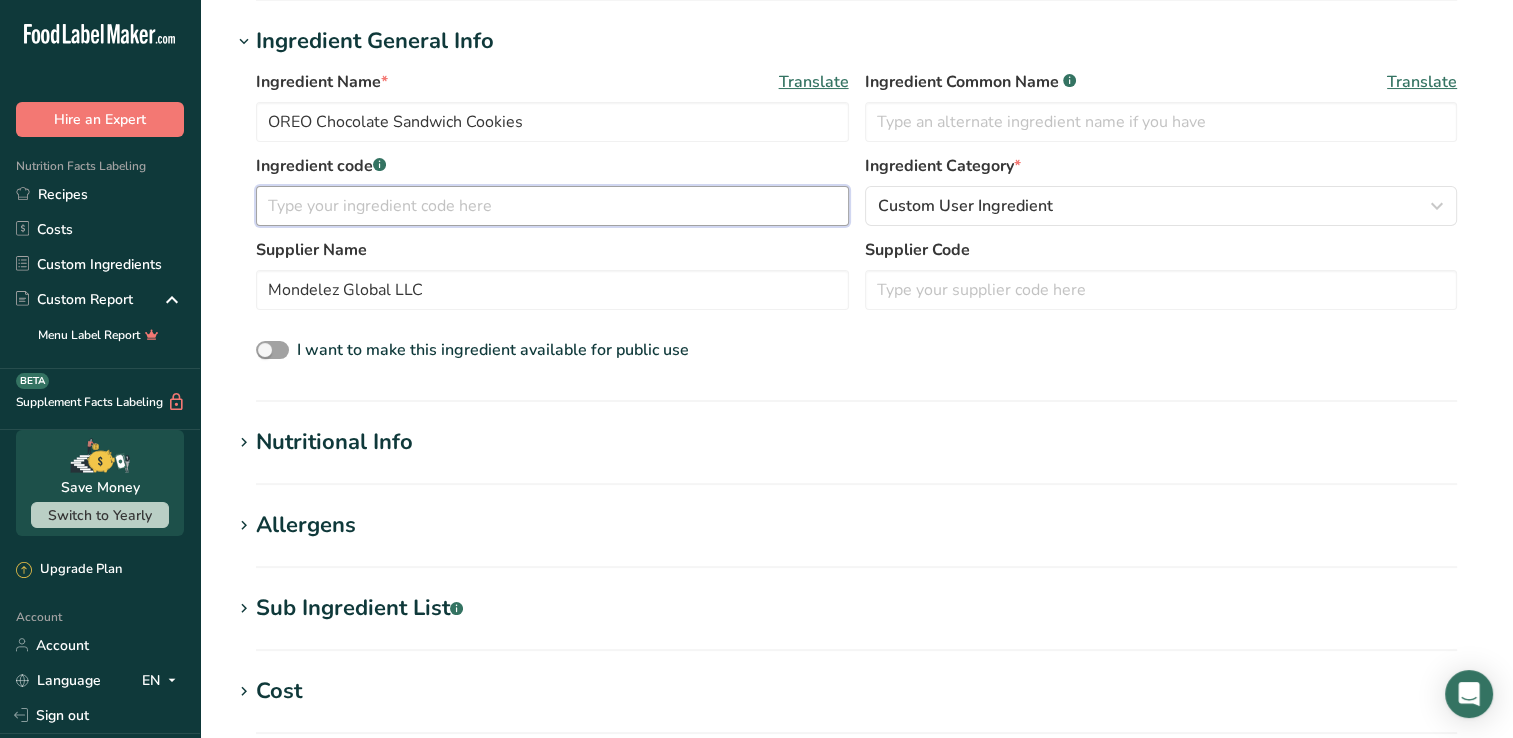 scroll, scrollTop: 300, scrollLeft: 0, axis: vertical 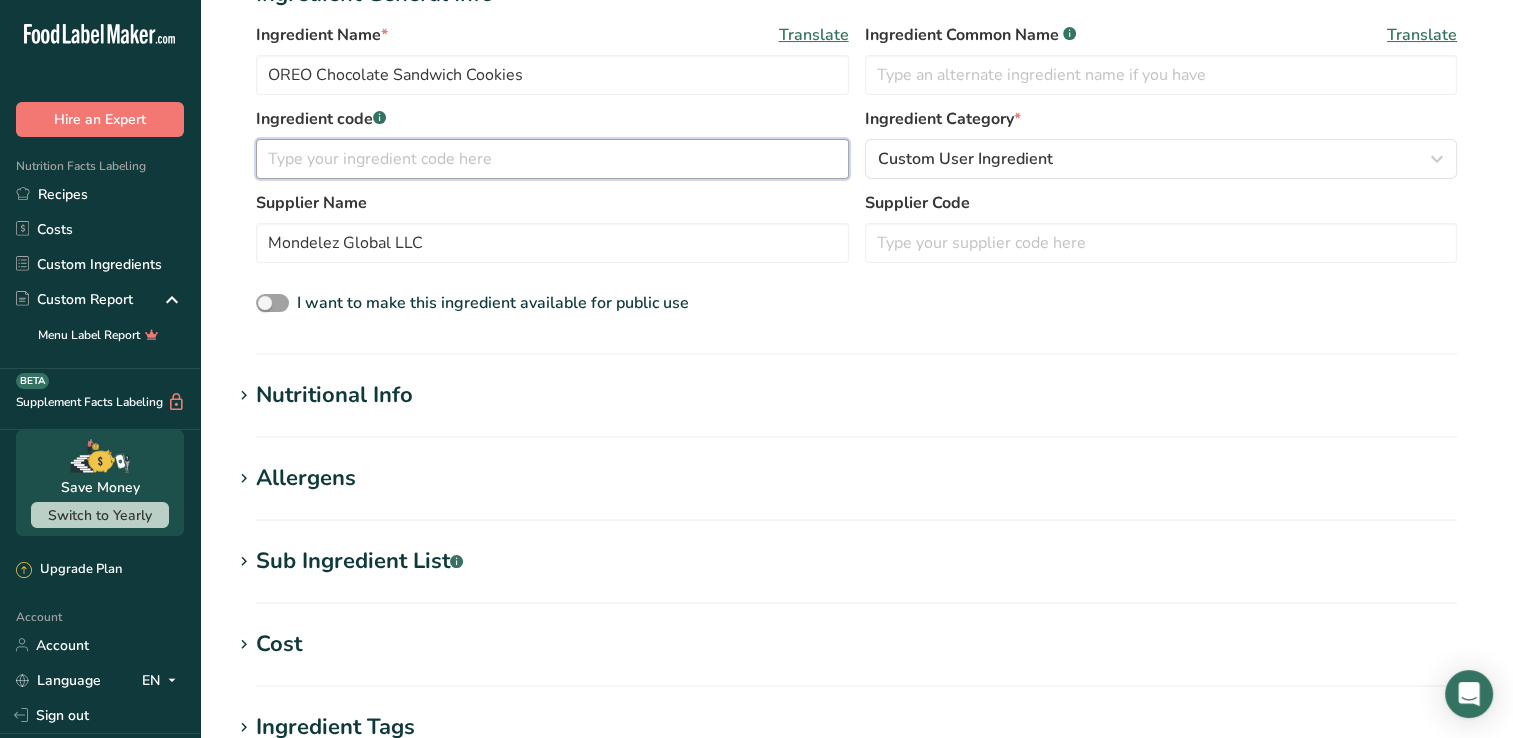 type 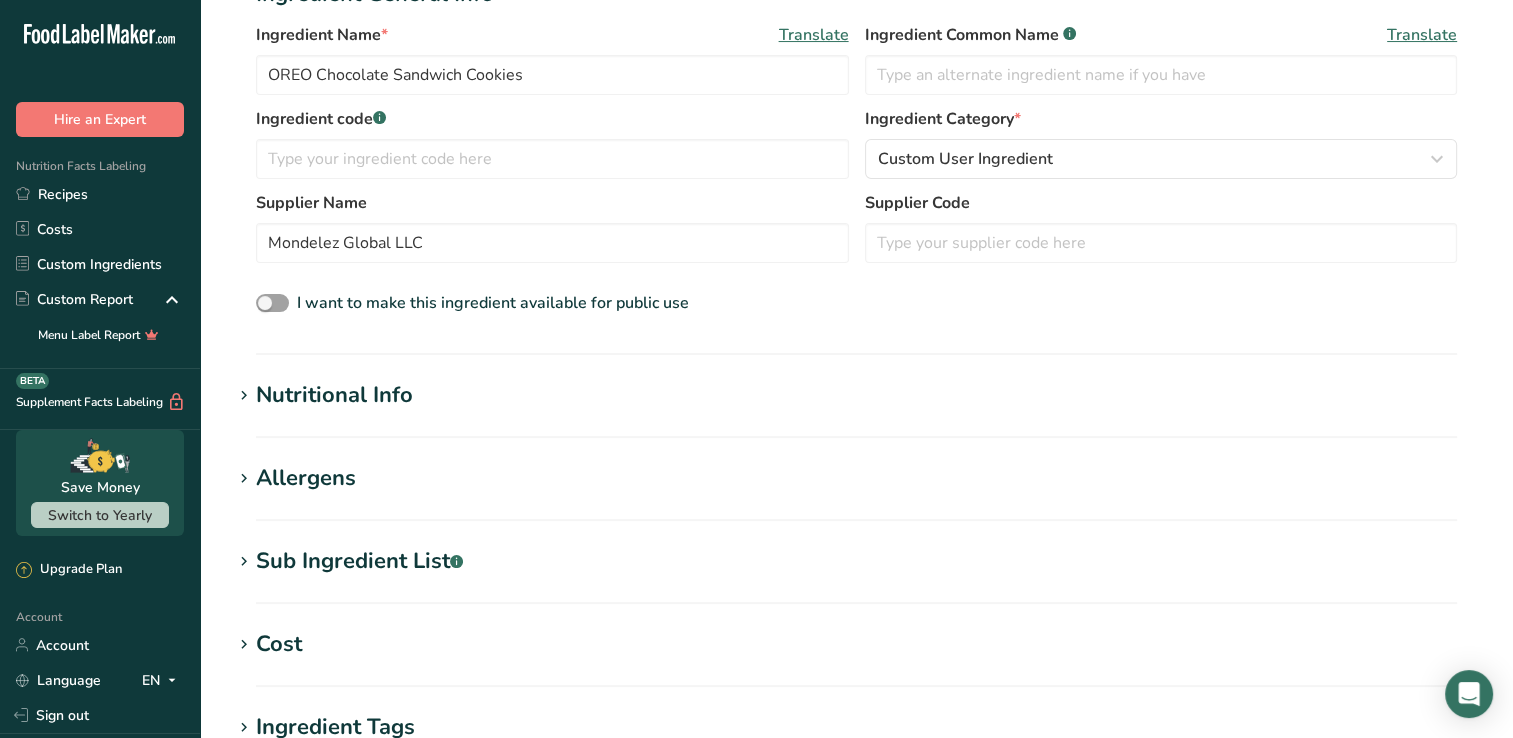 click on "Nutritional Info" at bounding box center [856, 395] 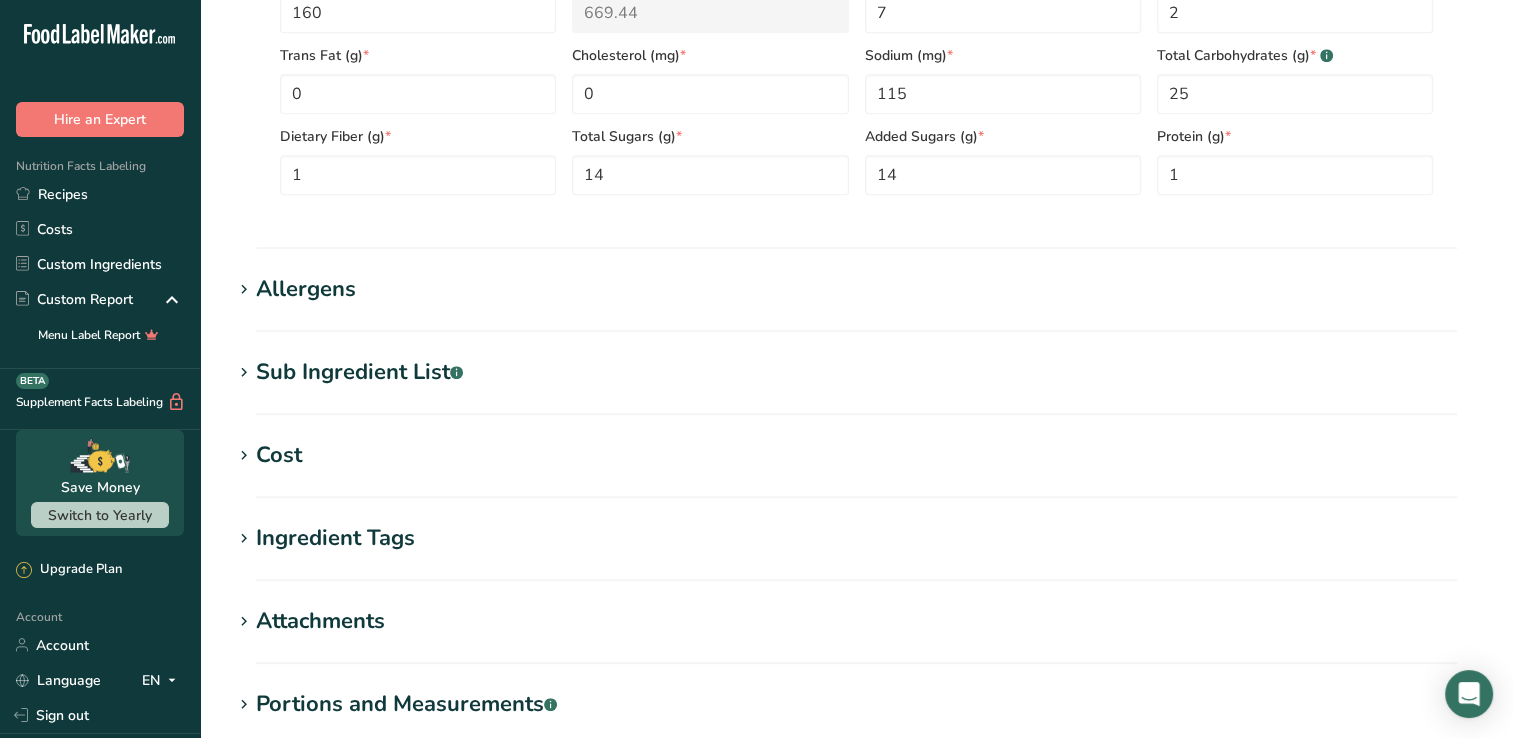 scroll, scrollTop: 1000, scrollLeft: 0, axis: vertical 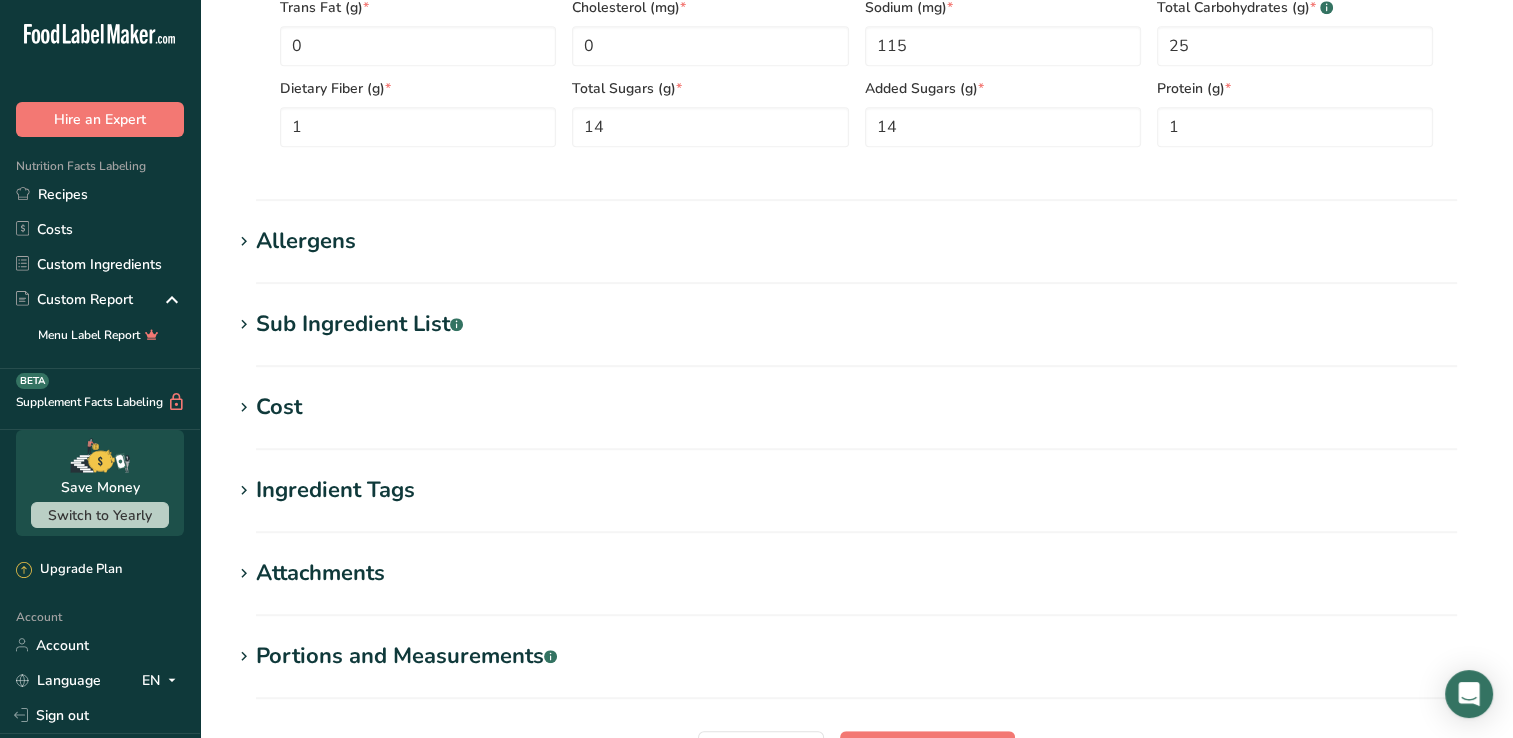 click on "Allergens" at bounding box center (306, 241) 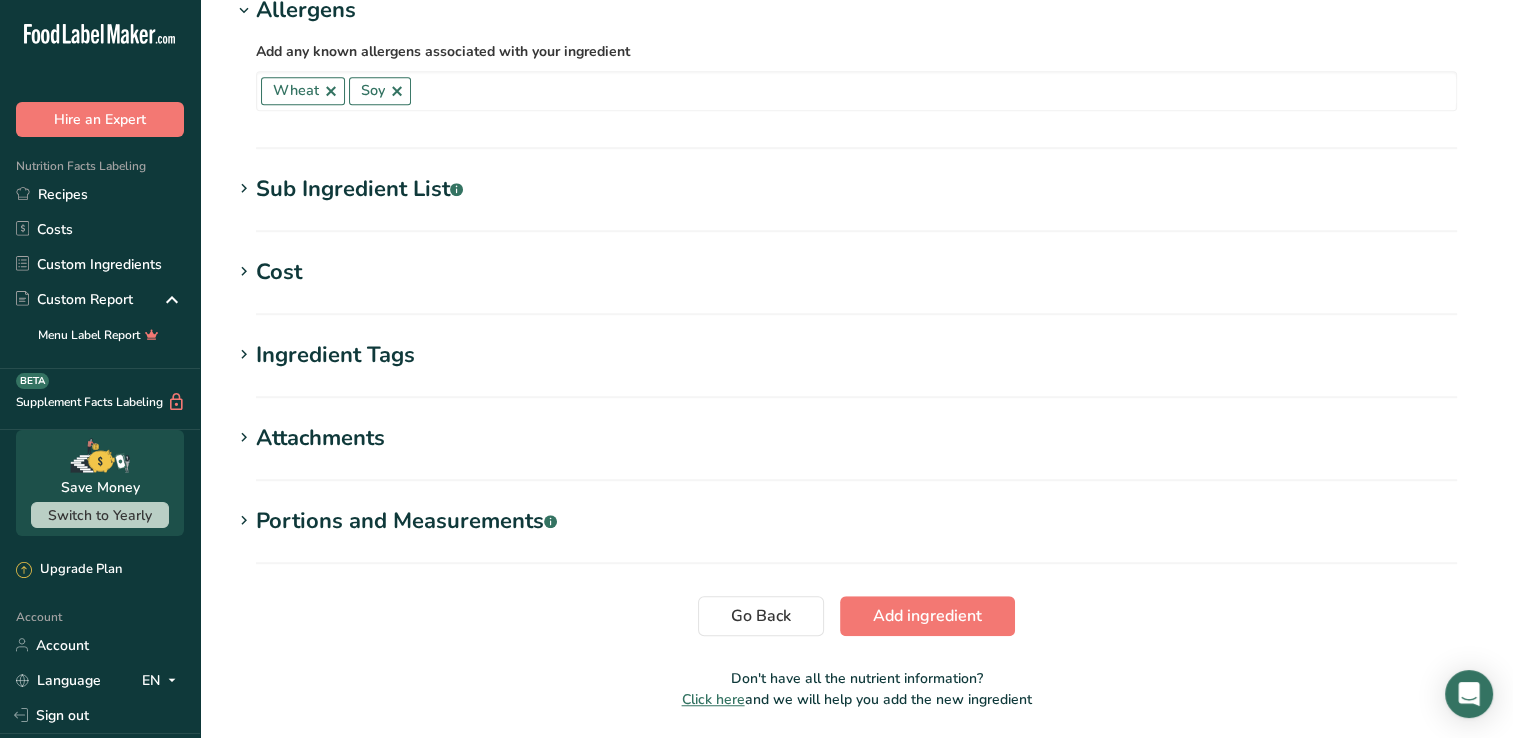 scroll, scrollTop: 1197, scrollLeft: 0, axis: vertical 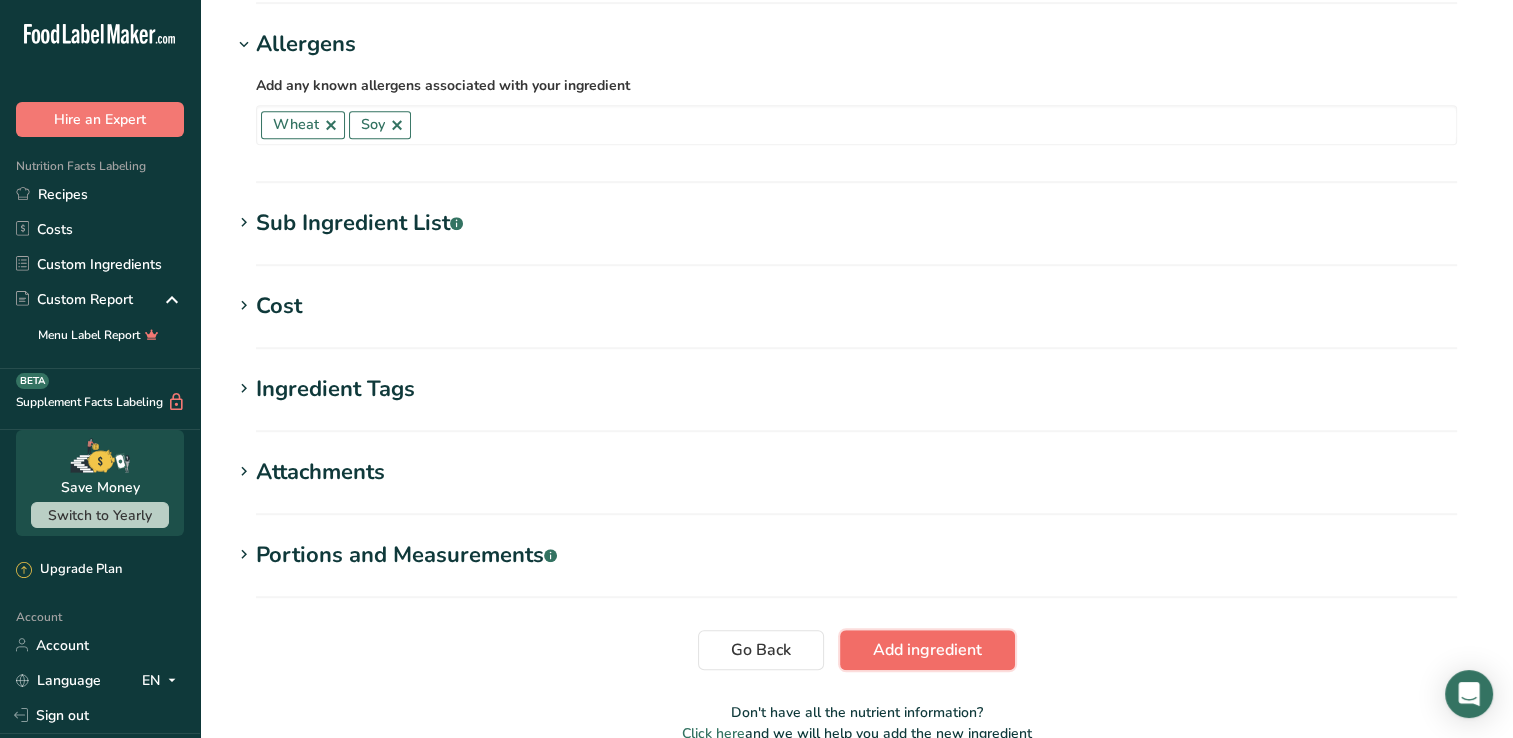 click on "Add ingredient" at bounding box center [927, 650] 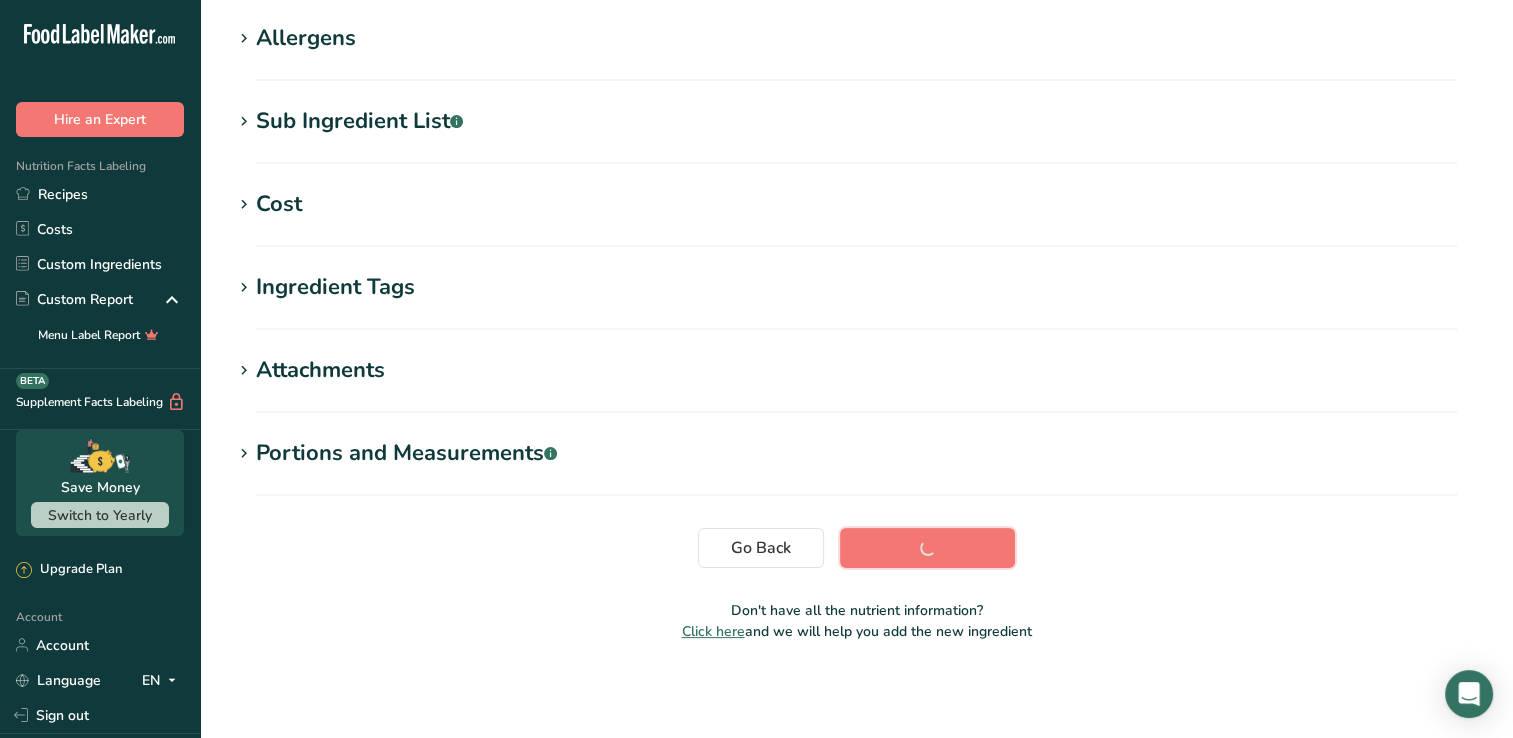 scroll, scrollTop: 314, scrollLeft: 0, axis: vertical 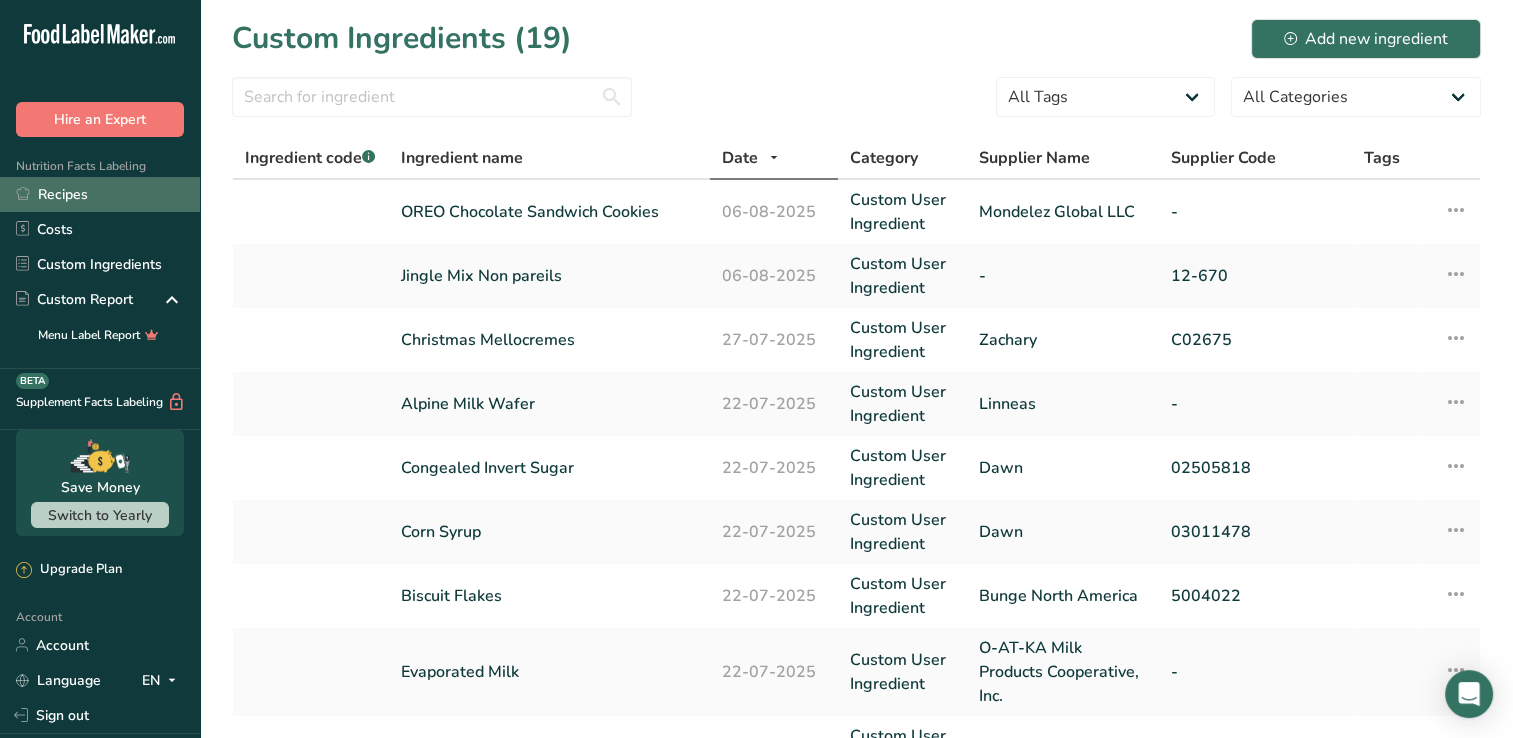 click on "Recipes" at bounding box center (100, 194) 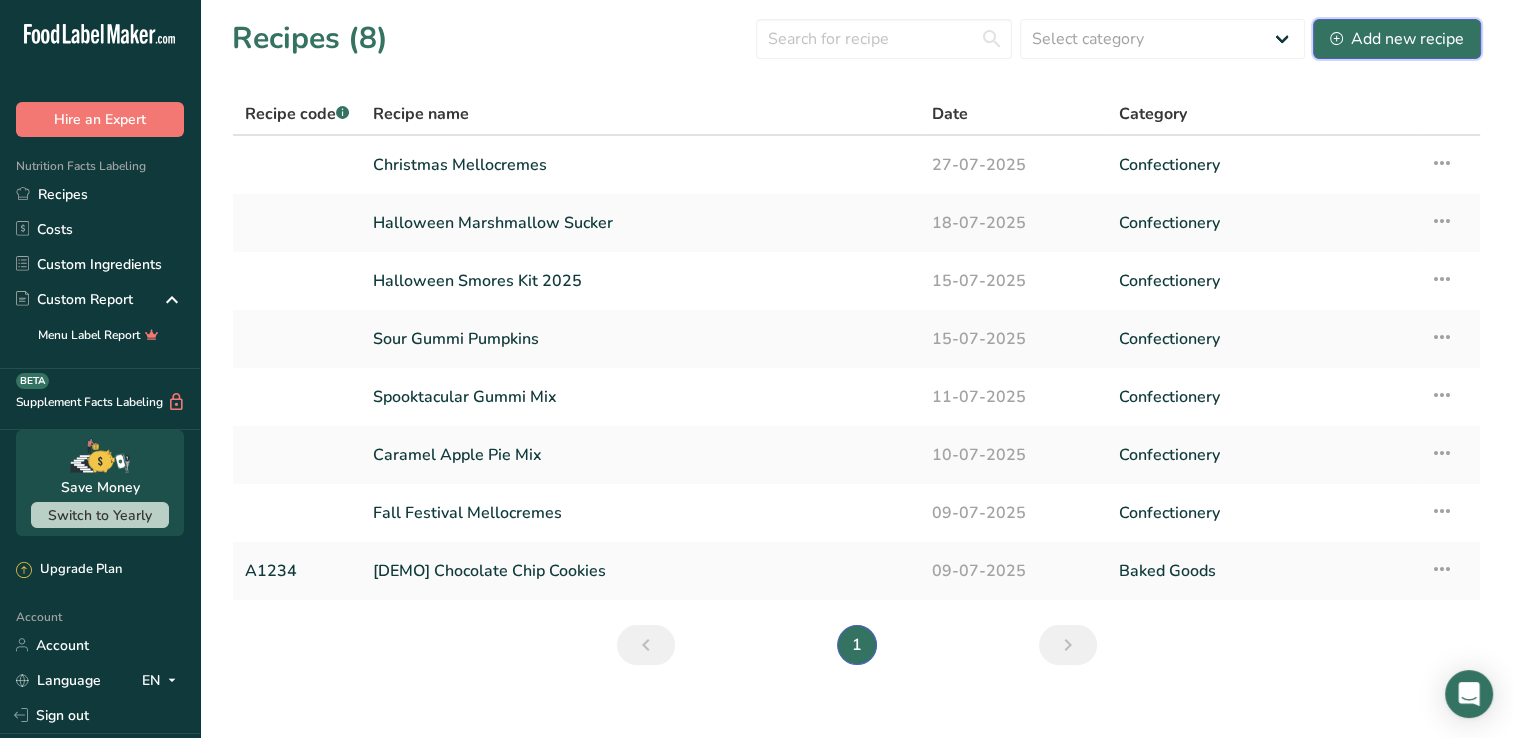 click on "Add new recipe" at bounding box center (1397, 39) 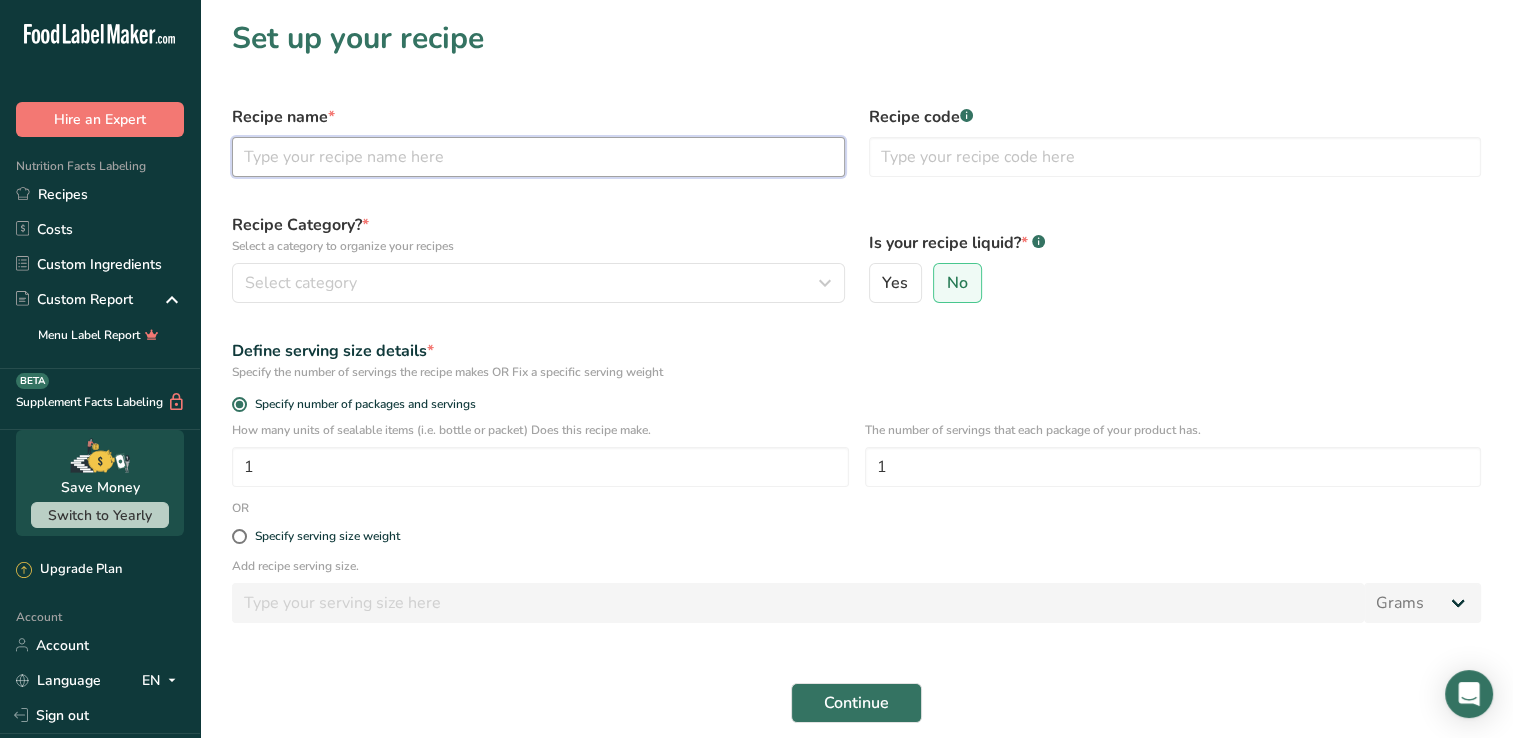 click at bounding box center [538, 157] 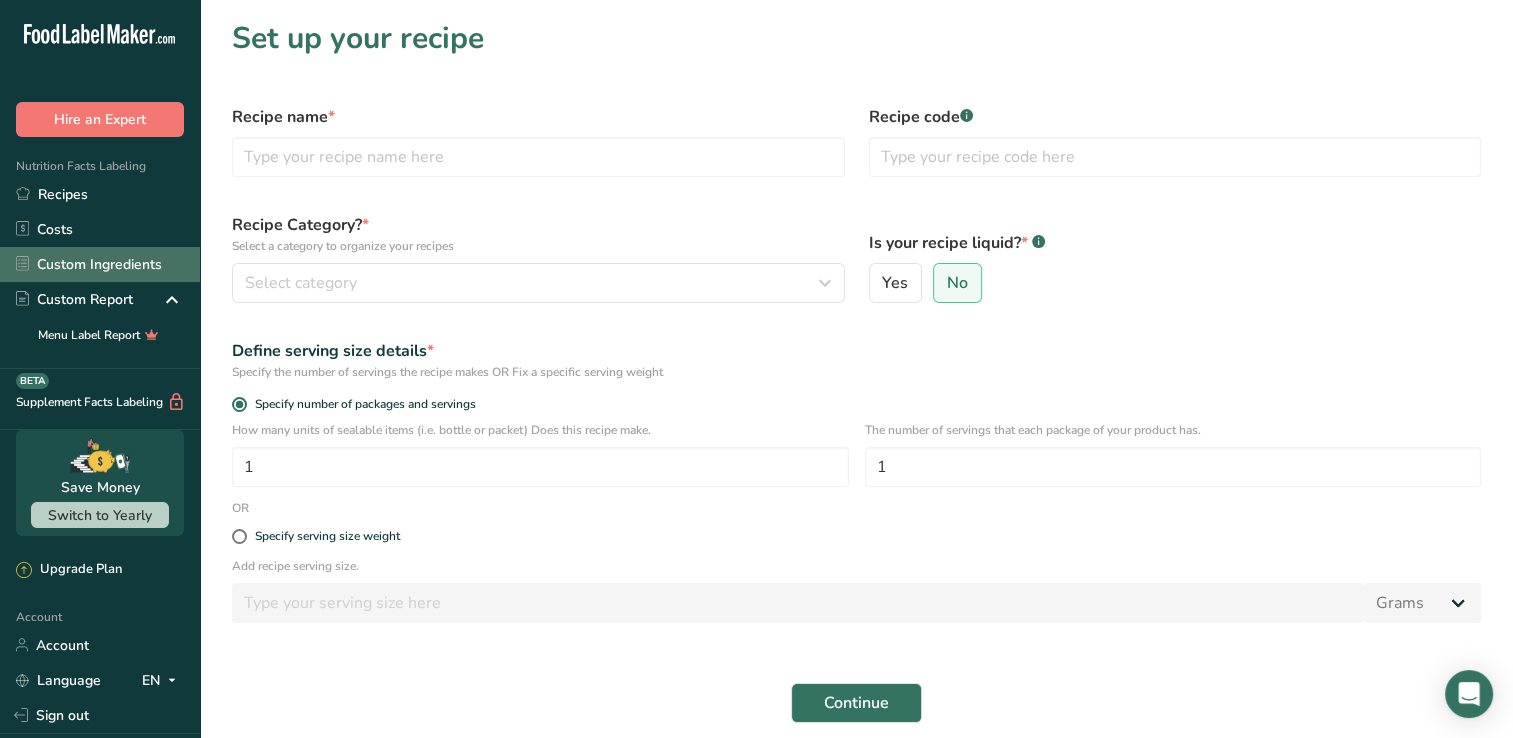 click on "Custom Ingredients" at bounding box center (100, 264) 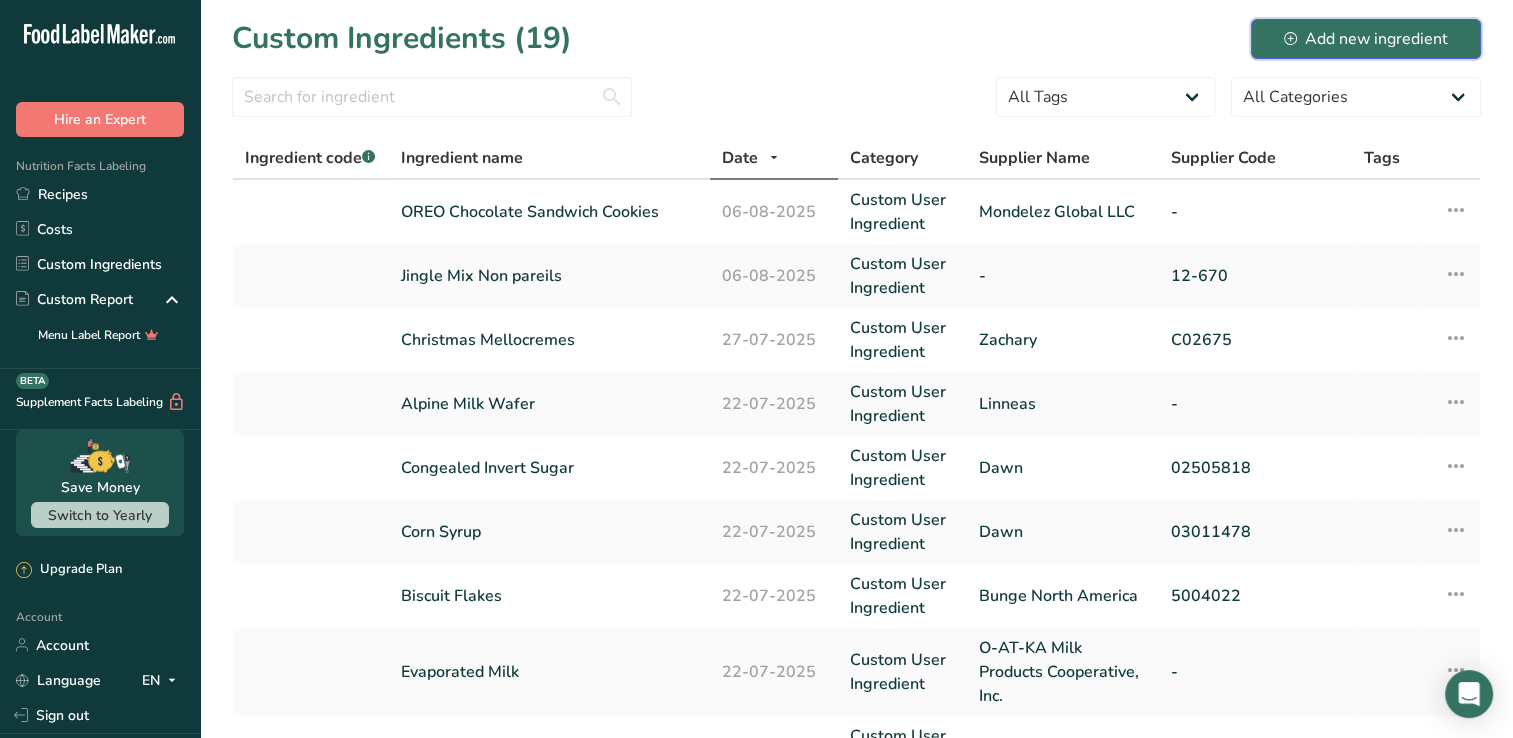 click on "Add new ingredient" at bounding box center [1366, 39] 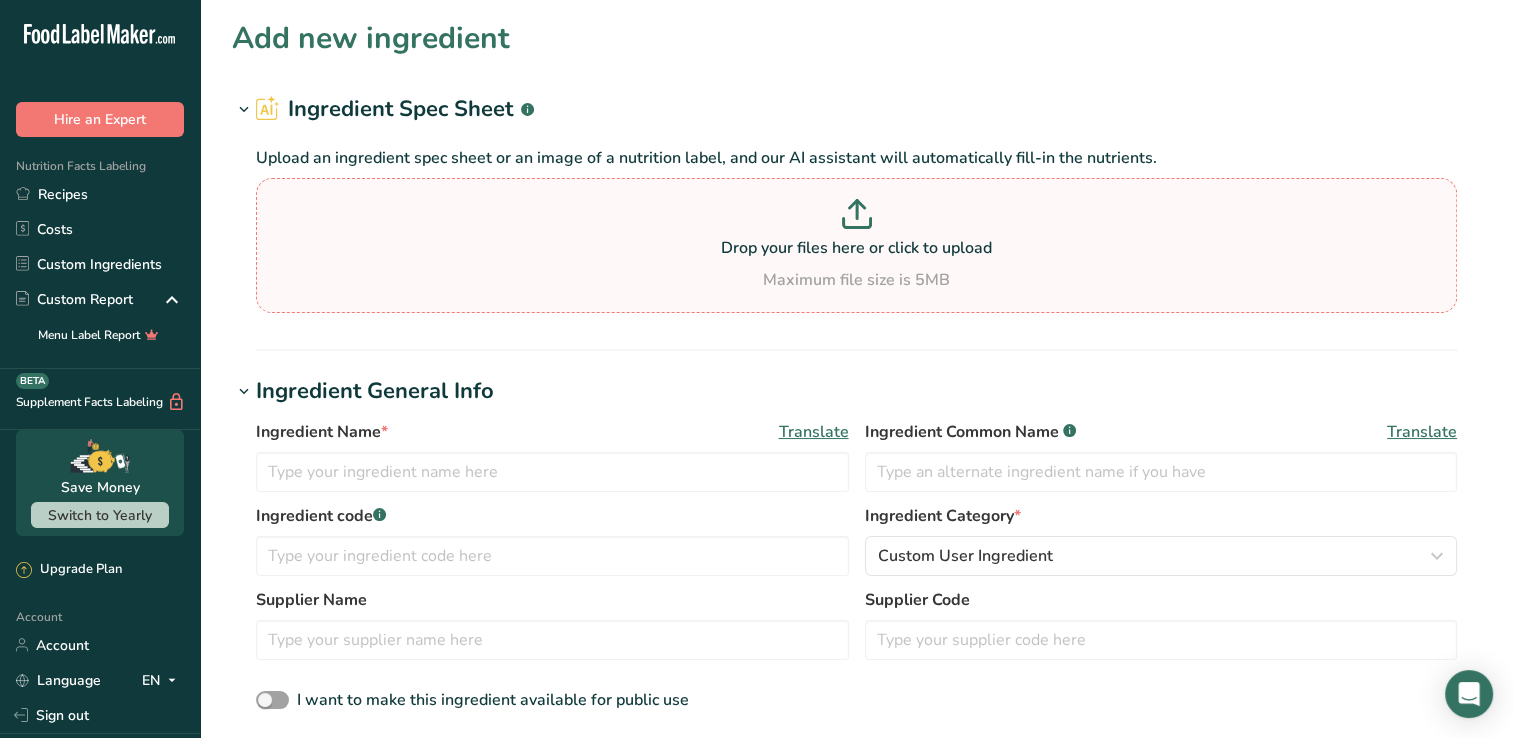 click at bounding box center [856, 217] 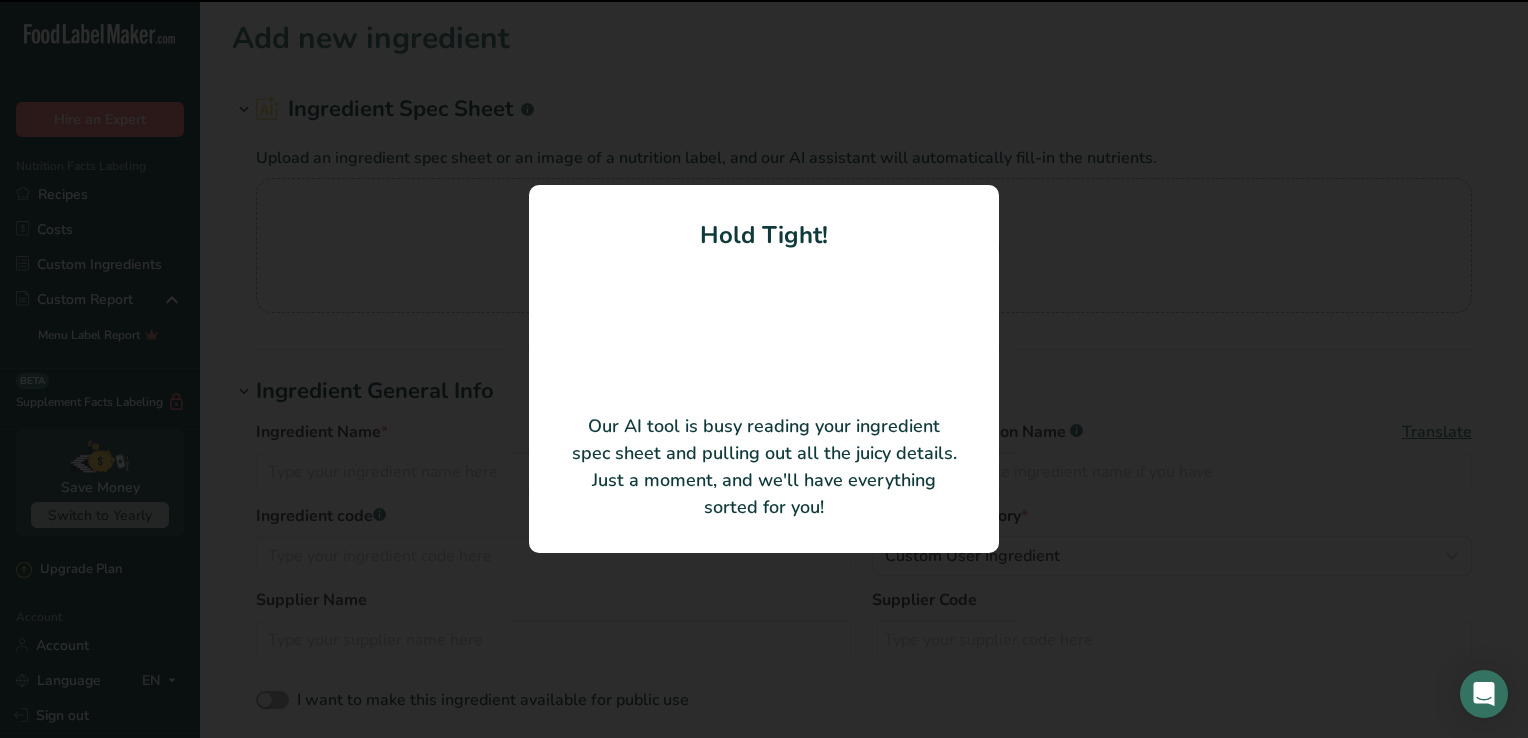 type on "PURE CANE SUGAR, CORN SYRUP, PURE PEPPERMINT OIL, RED 40." 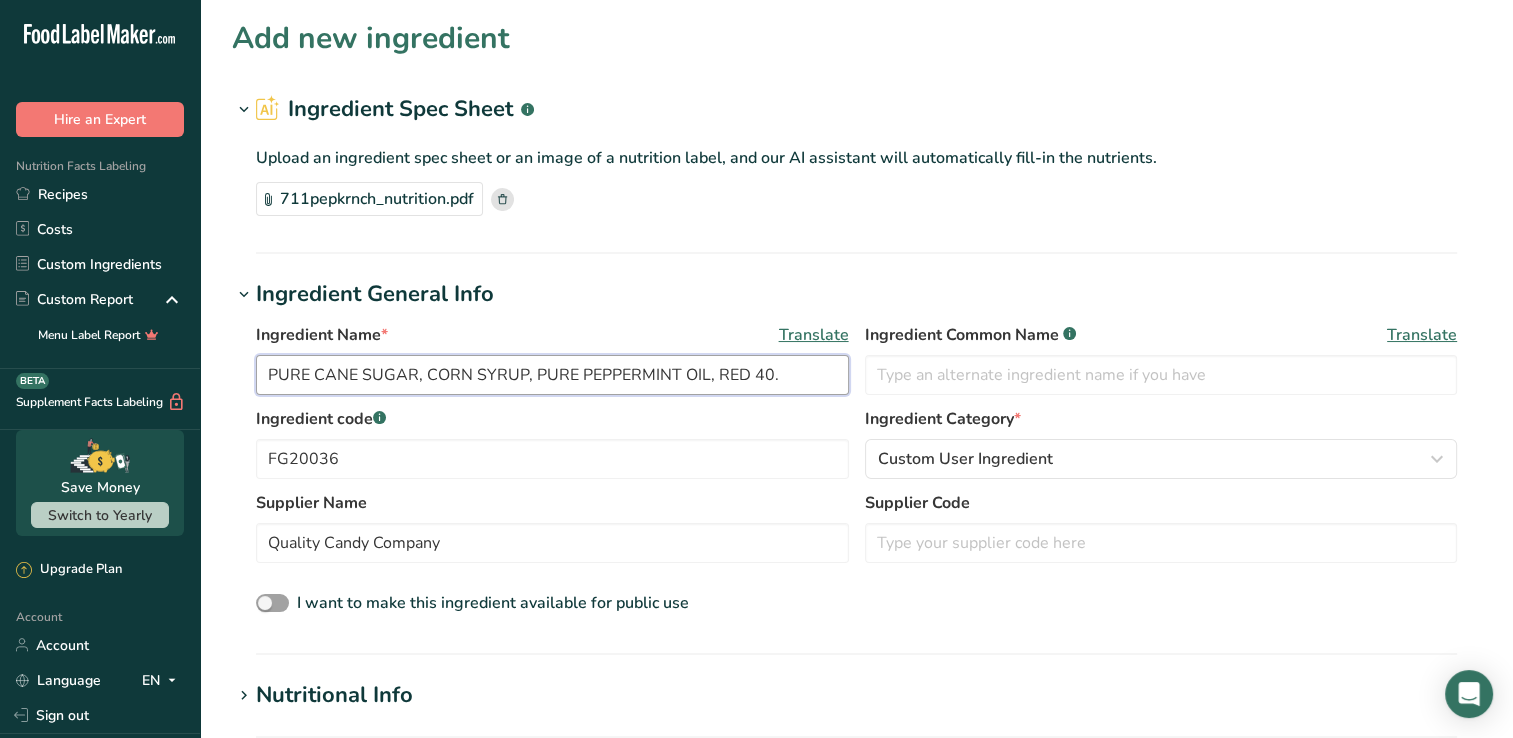 click on "PURE CANE SUGAR, CORN SYRUP, PURE PEPPERMINT OIL, RED 40." at bounding box center (552, 375) 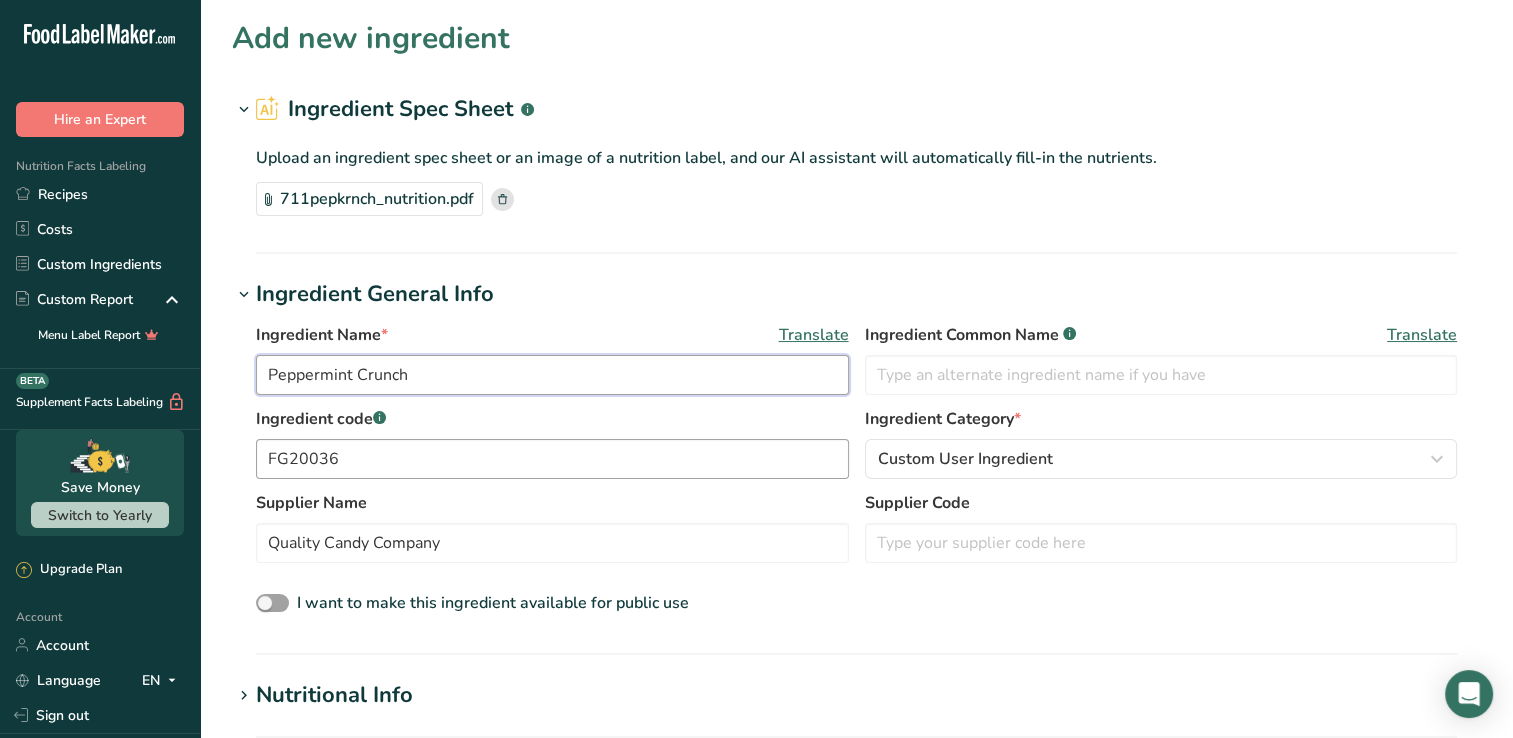 type on "Peppermint Crunch" 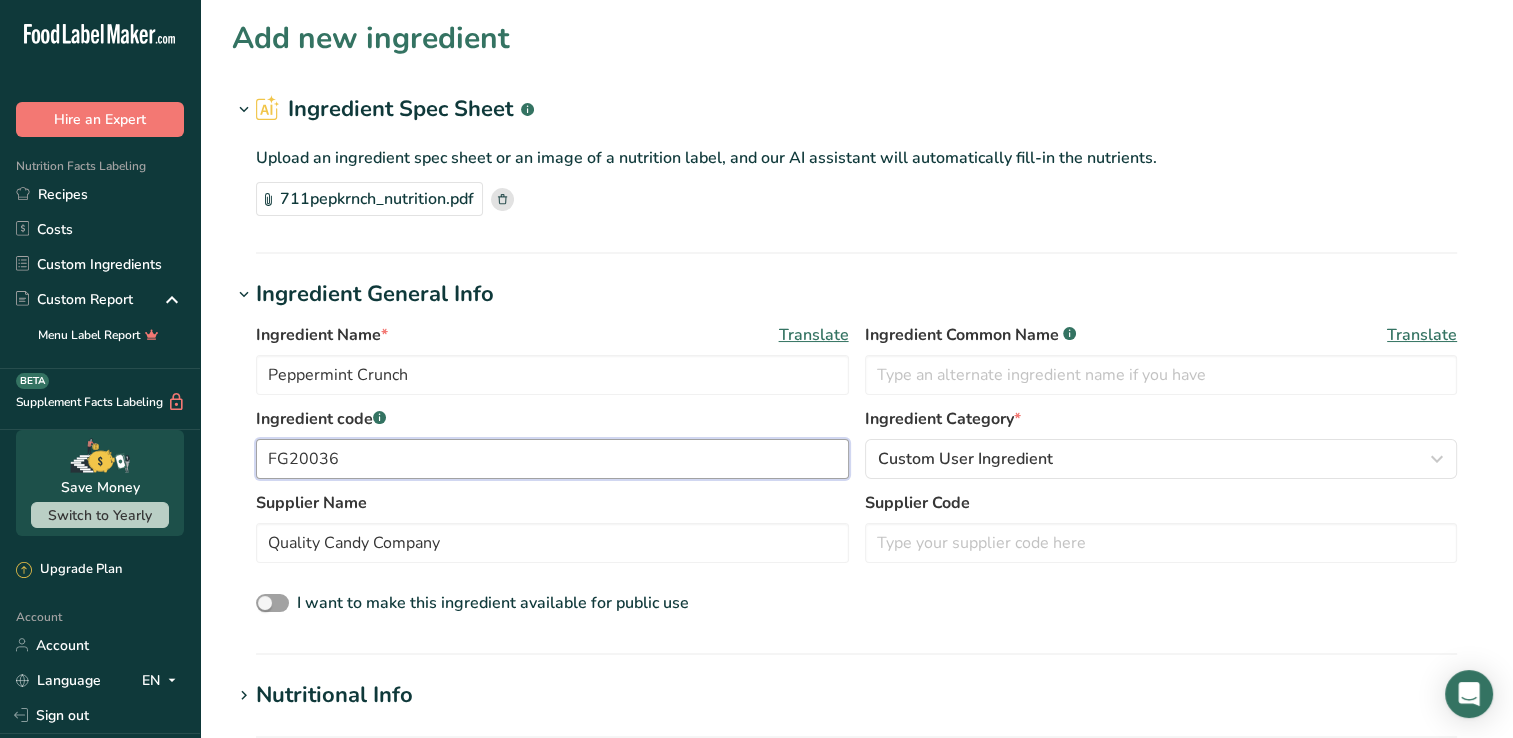 drag, startPoint x: 397, startPoint y: 461, endPoint x: 229, endPoint y: 486, distance: 169.84993 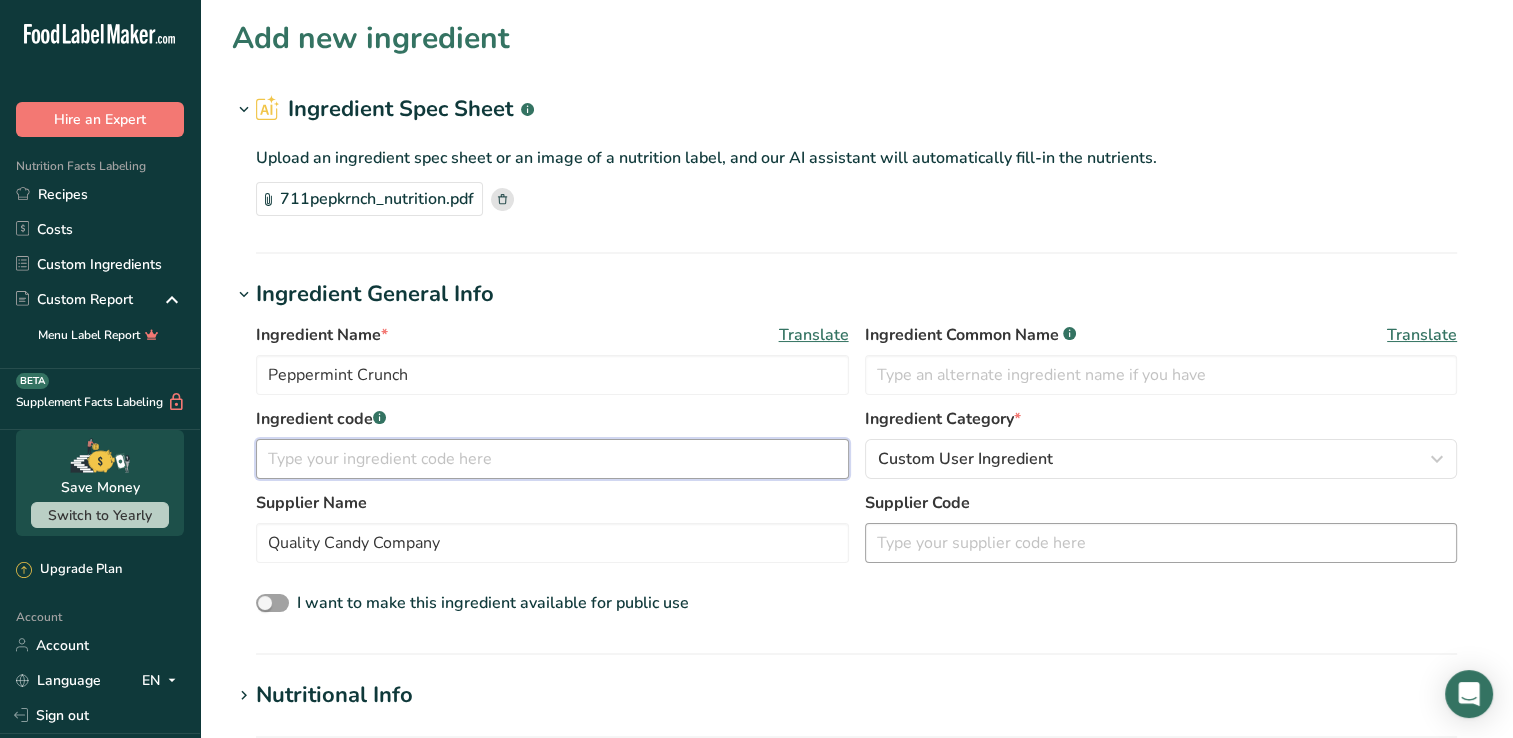 type 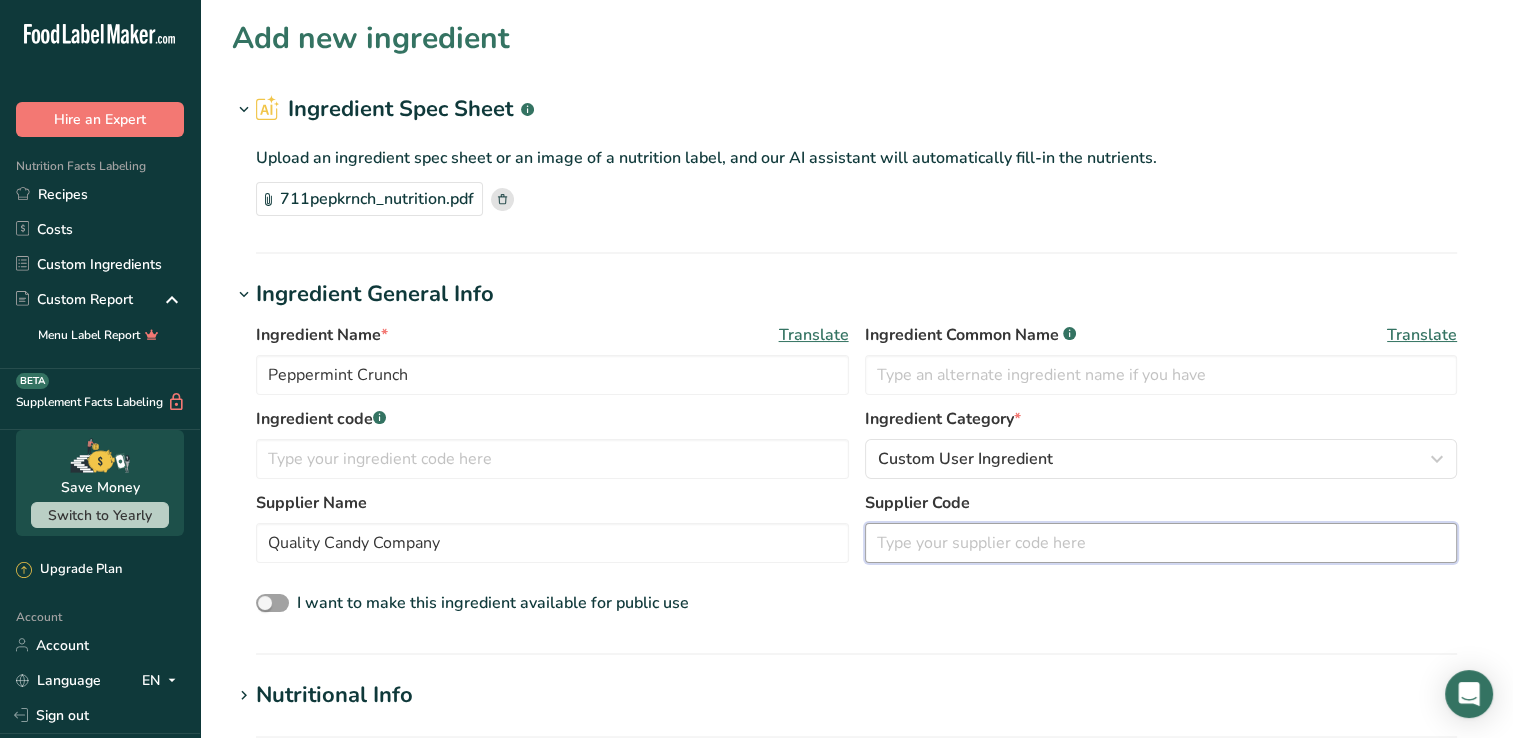 click at bounding box center [1161, 543] 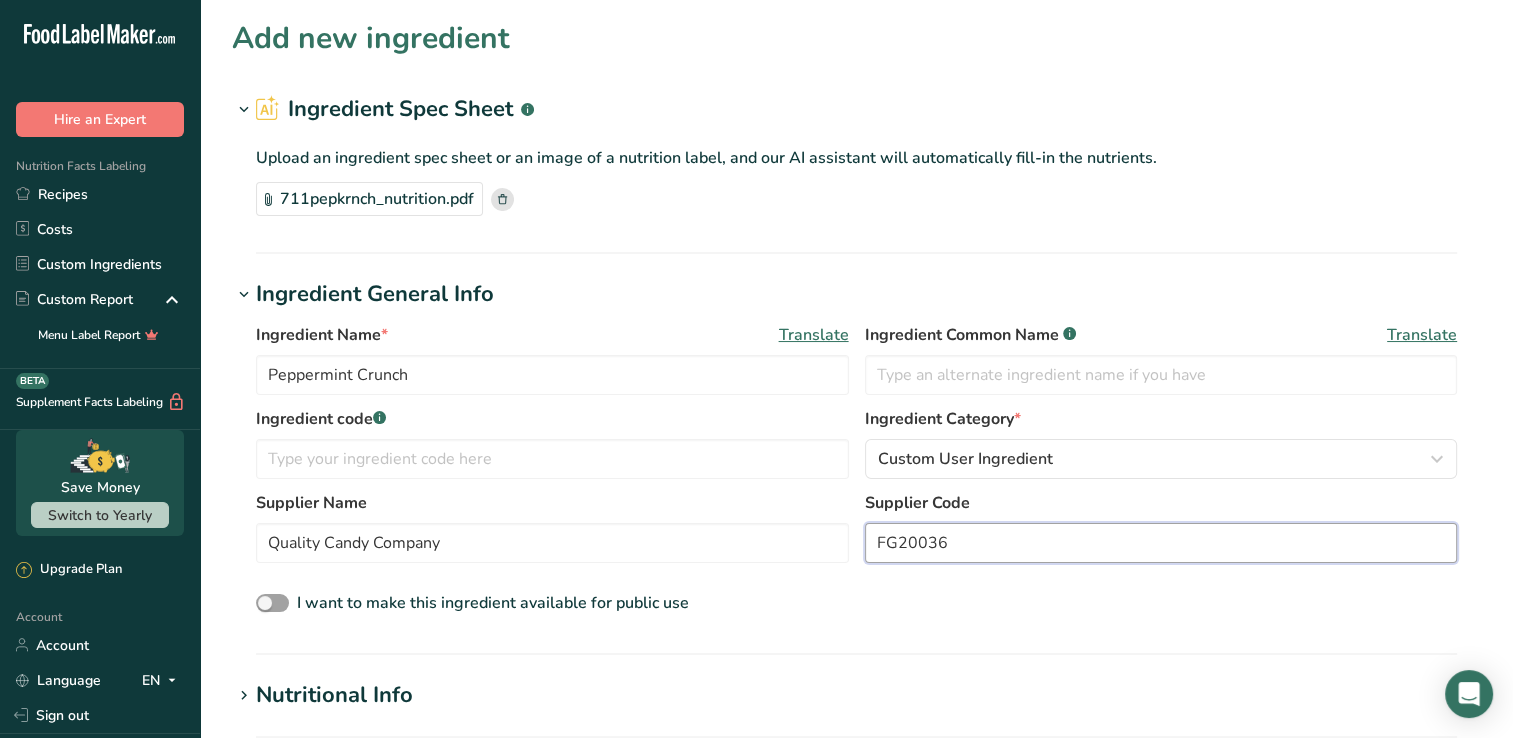 type on "FG20036" 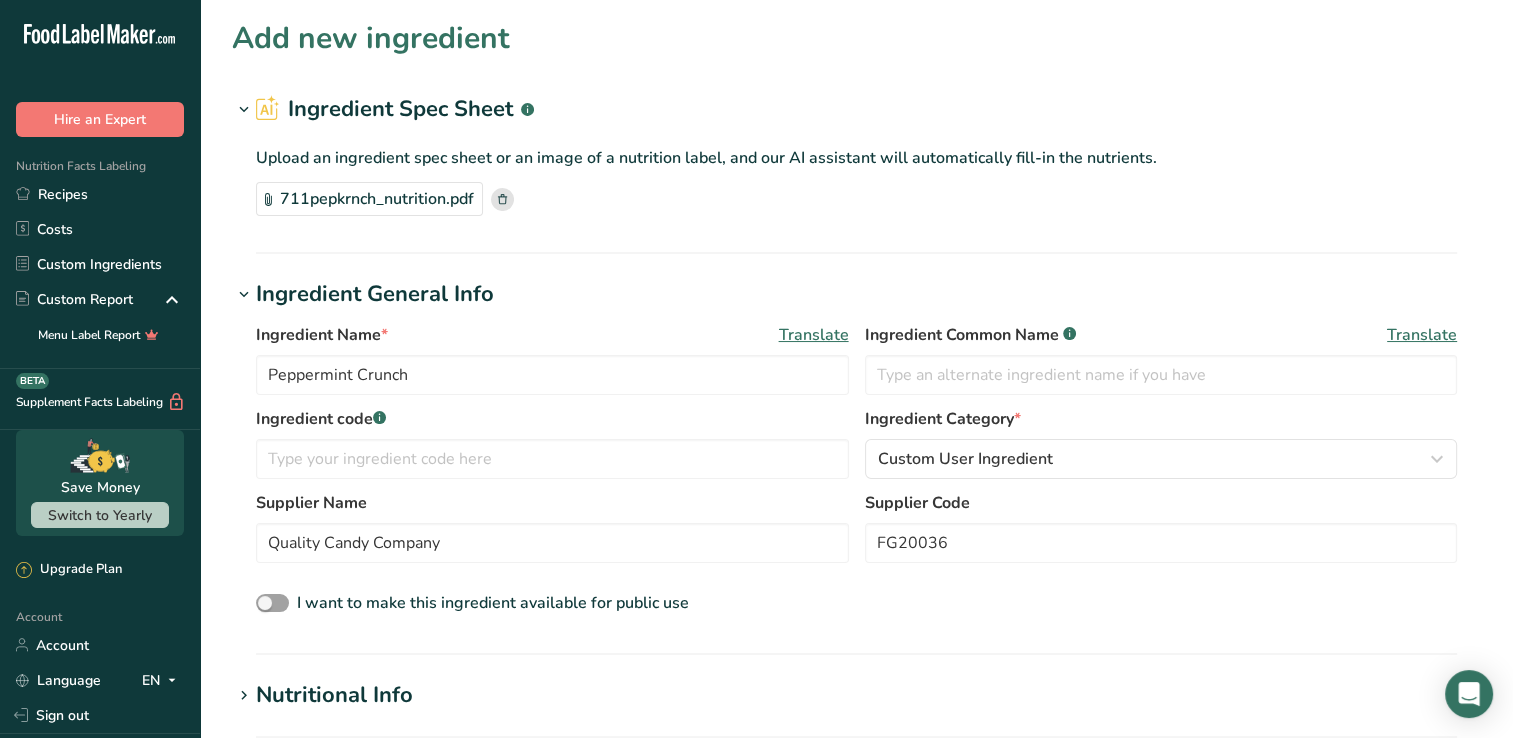 click on "I want to make this ingredient available for public use" at bounding box center (856, 604) 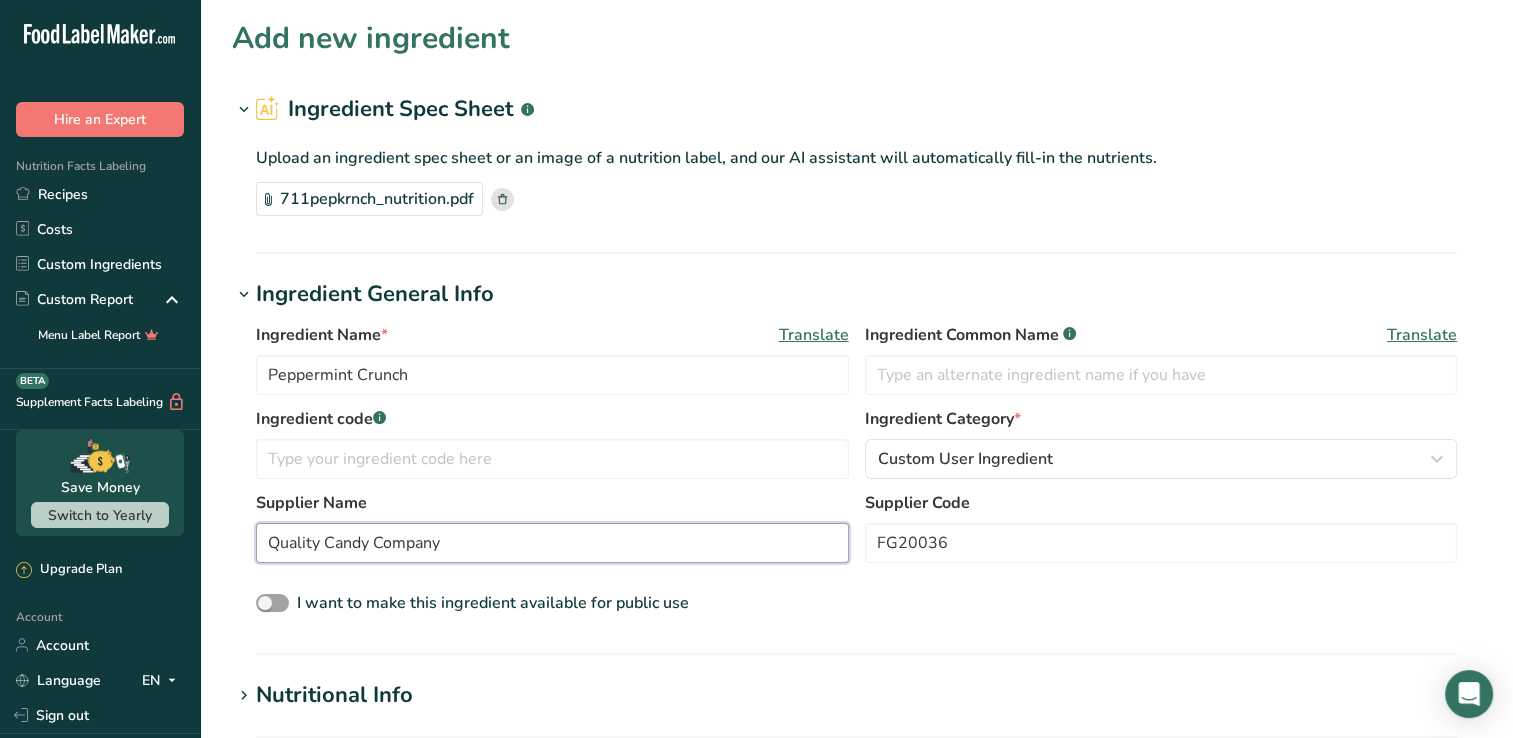 drag, startPoint x: 461, startPoint y: 536, endPoint x: 184, endPoint y: 616, distance: 288.321 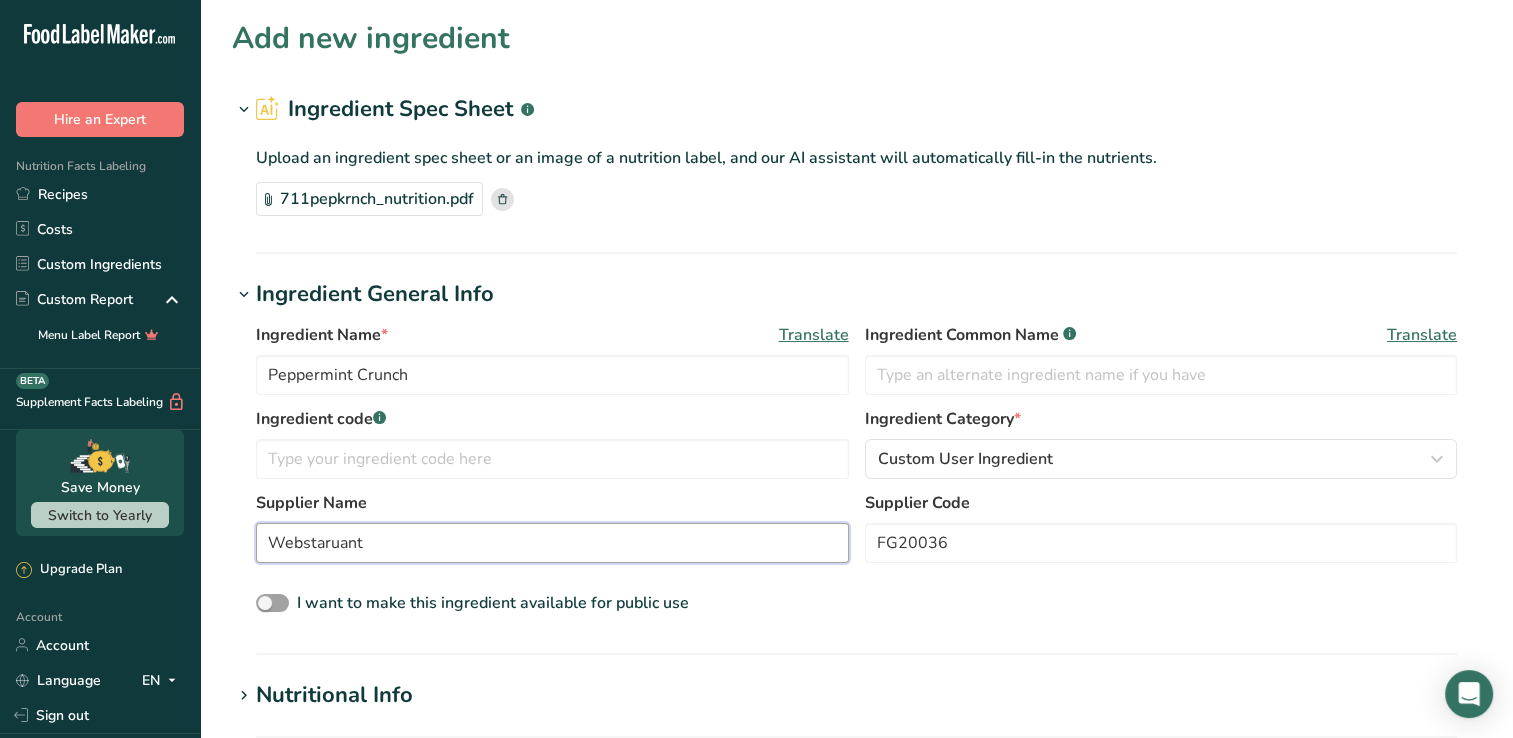 type on "Webstaruant" 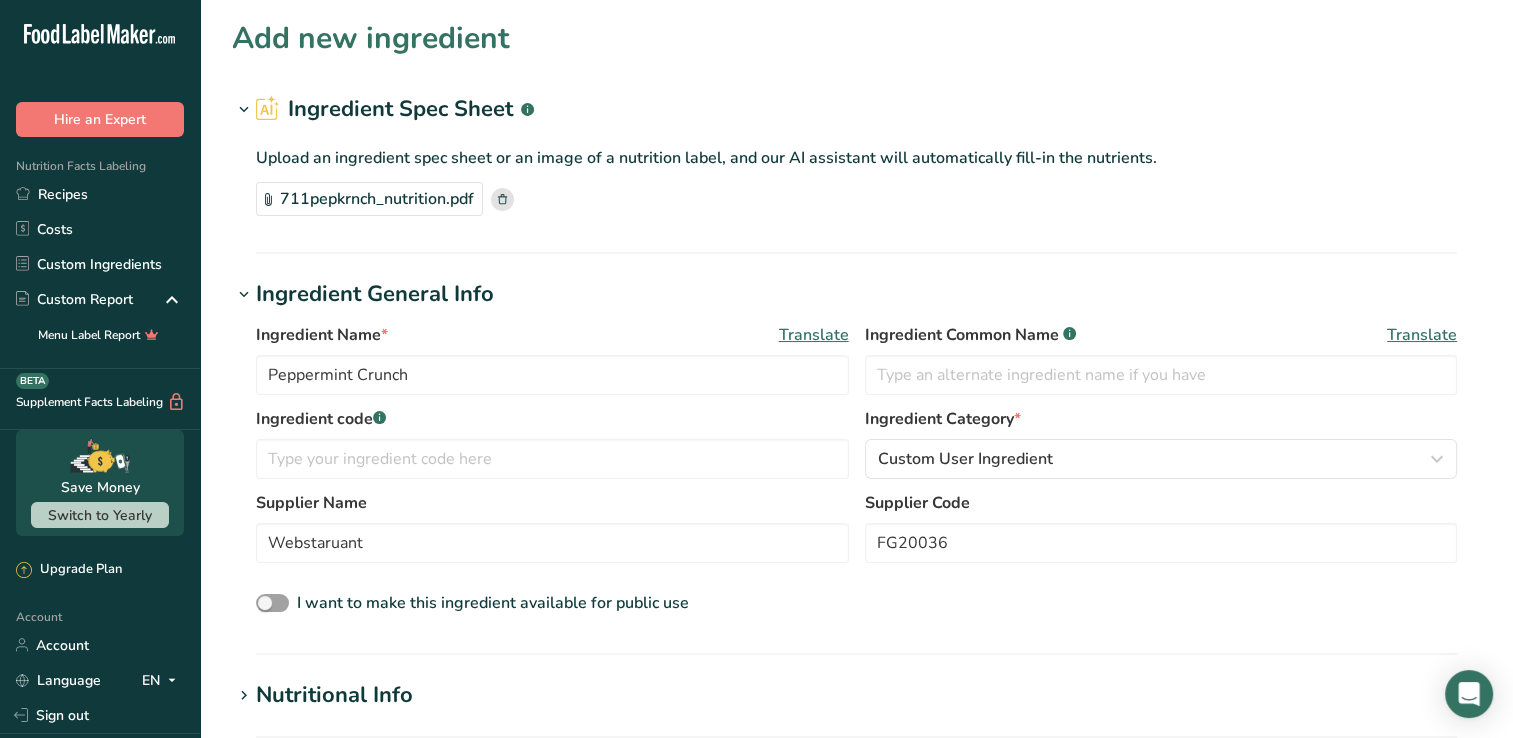 click on "Ingredient Name *
Translate
Peppermint Crunch
Ingredient Common Name
.a-a{fill:#347362;}.b-a{fill:#fff;}
Translate
Ingredient code
.a-a{fill:#347362;}.b-a{fill:#fff;}
Ingredient Category *
Custom User Ingredient
Standard Categories
Custom Categories
.a-a{fill:#347362;}.b-a{fill:#fff;}
American Indian/Alaska Native Foods
Baby Foods
Baked Products
Beef Products
Beverages
Branded Food Products Database
Breakfast Cereals
Cereal Grains and Pasta
Custom User Ingredient" at bounding box center (856, 470) 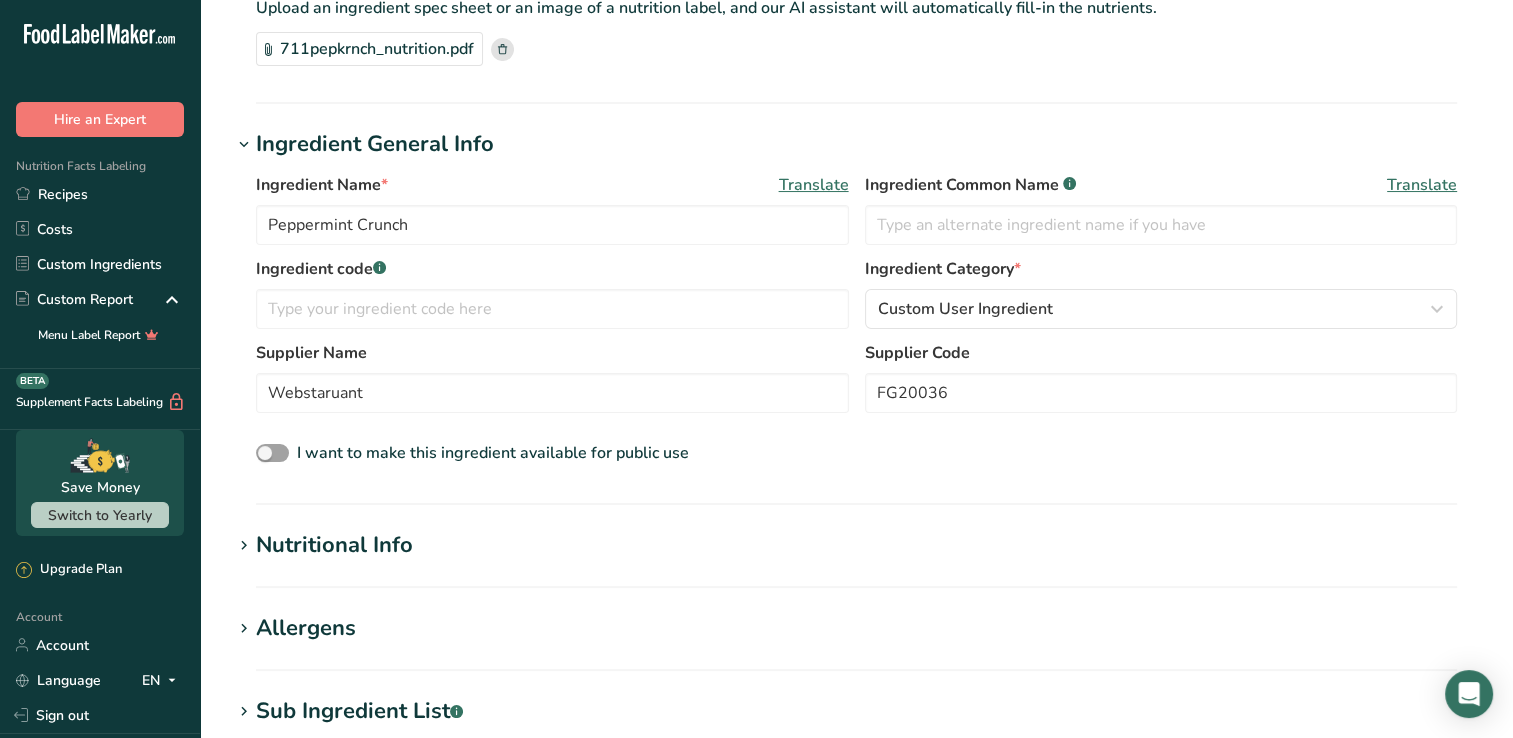scroll, scrollTop: 300, scrollLeft: 0, axis: vertical 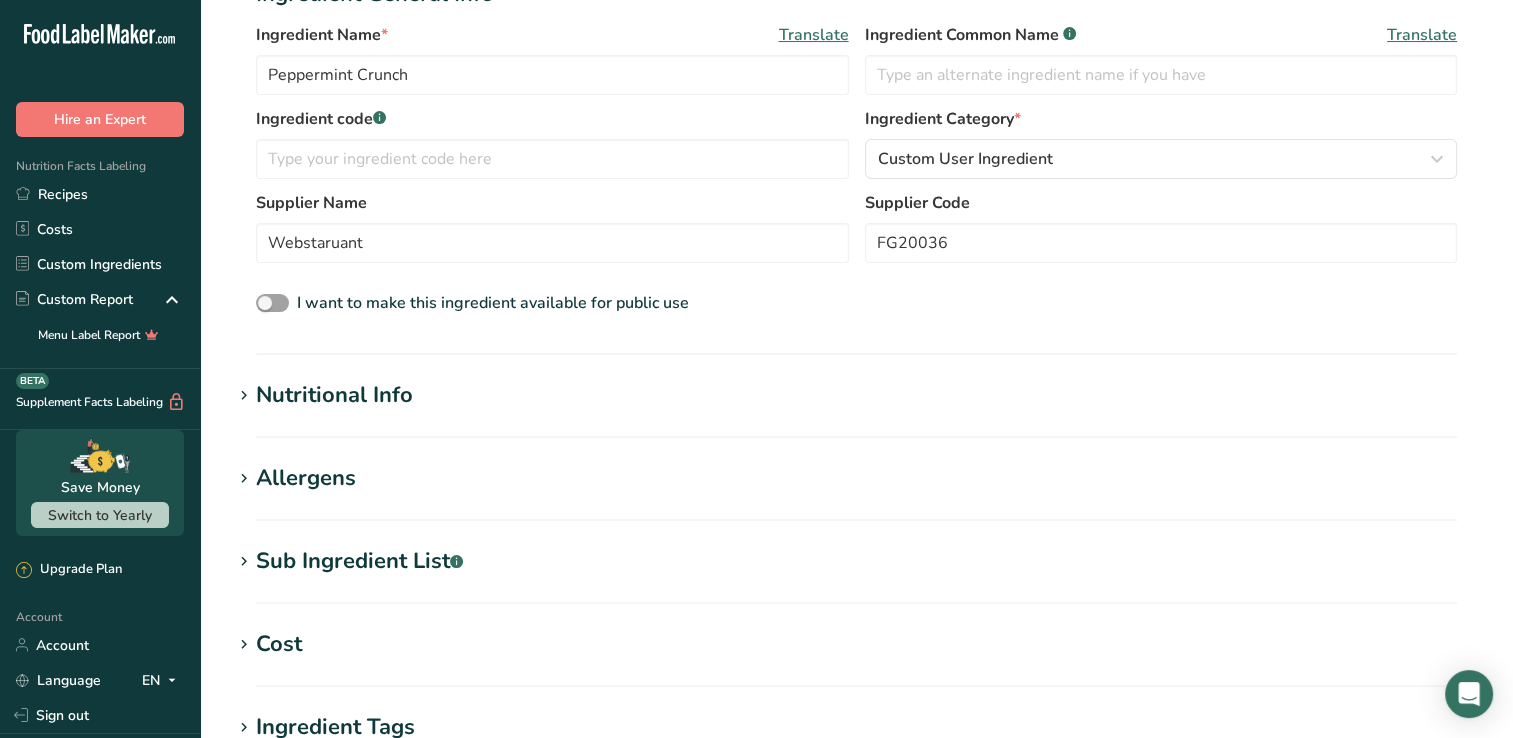 click on "Add new ingredient
Ingredient Spec Sheet
.a-a{fill:#347362;}.b-a{fill:#fff;}
Upload an ingredient spec sheet or an image of a nutrition label, and our AI assistant will automatically fill-in the nutrients.
711pepkrnch_nutrition.pdf
Hold Tight!
Our AI tool is busy reading your ingredient spec sheet and pulling out all the juicy details.
Just a moment, and we'll have everything sorted for you!
Ingredient General Info
Ingredient Name *
Translate
Peppermint Crunch
Ingredient Common Name
.a-a{fill:#347362;}.b-a{fill:#fff;}
Translate
Ingredient code
.a-a{fill:#347362;}.b-a{fill:#fff;}
Ingredient Category *" at bounding box center [856, 407] 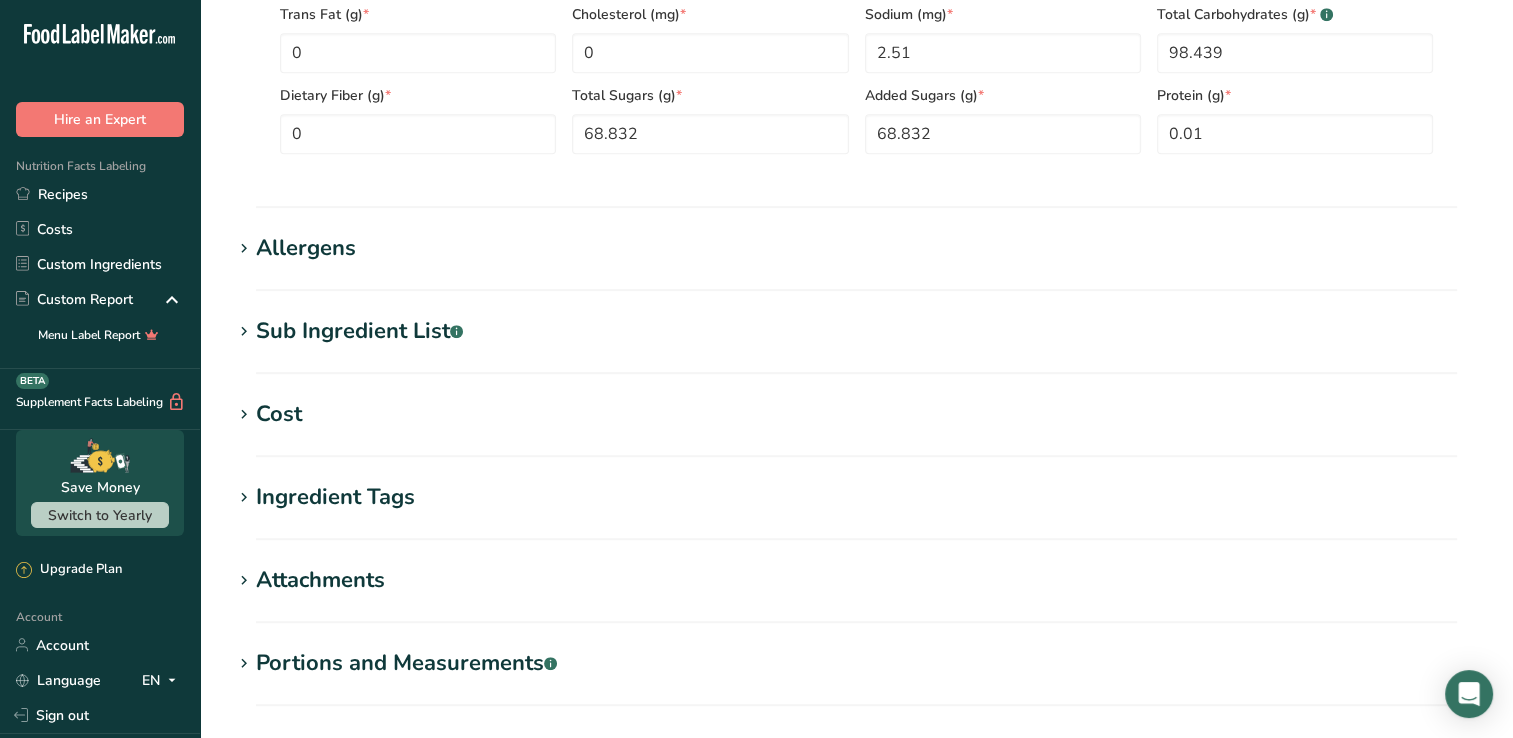 scroll, scrollTop: 1000, scrollLeft: 0, axis: vertical 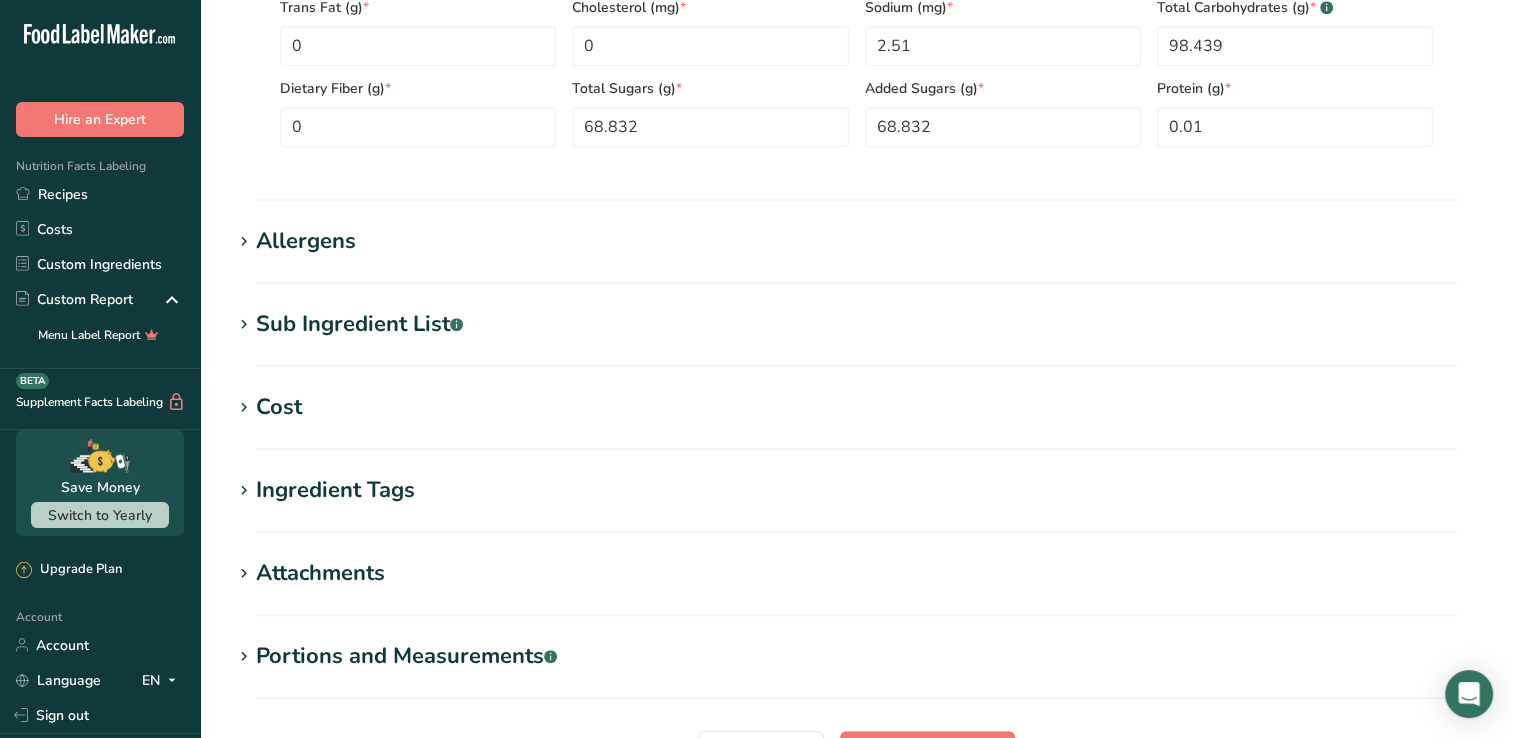 click on "Allergens" at bounding box center [856, 241] 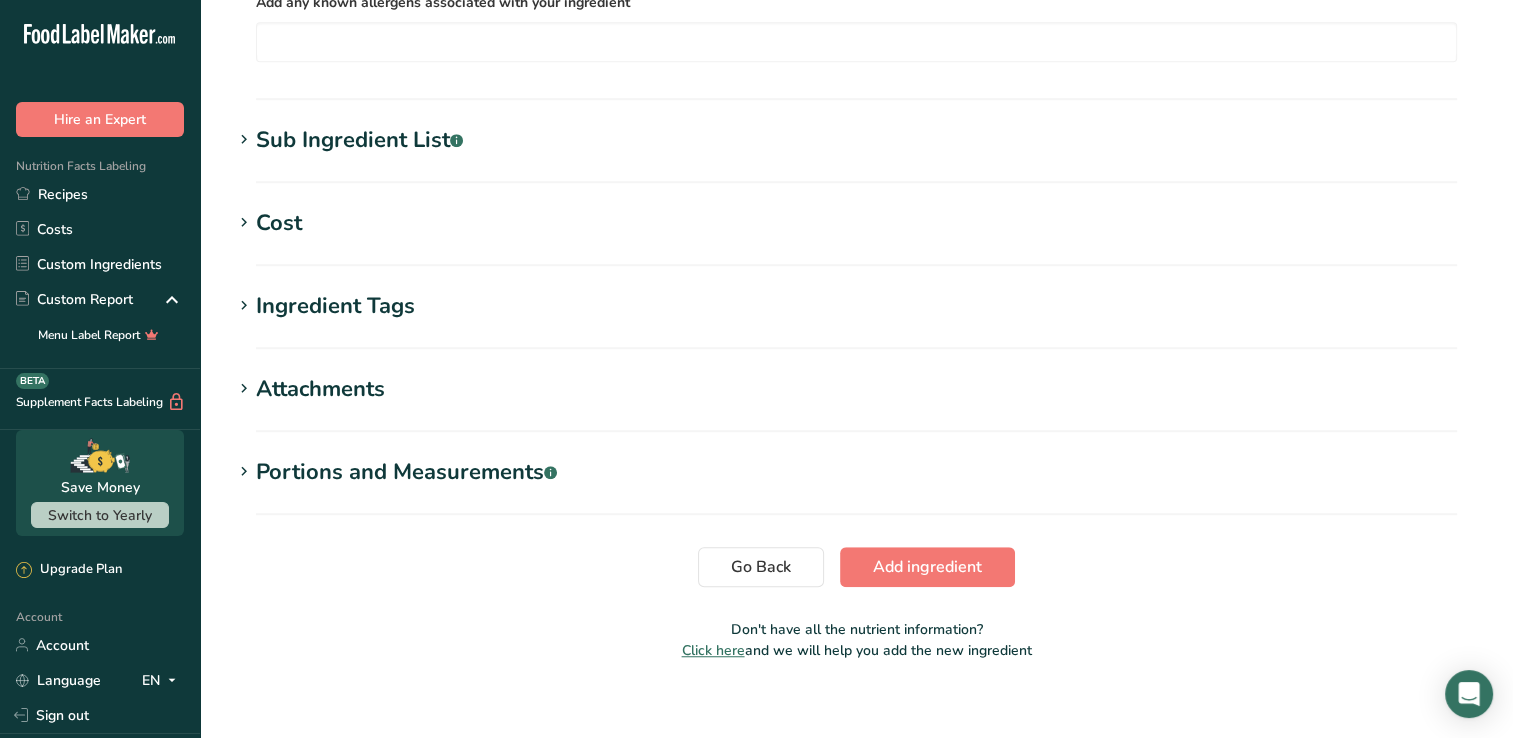 scroll, scrollTop: 1297, scrollLeft: 0, axis: vertical 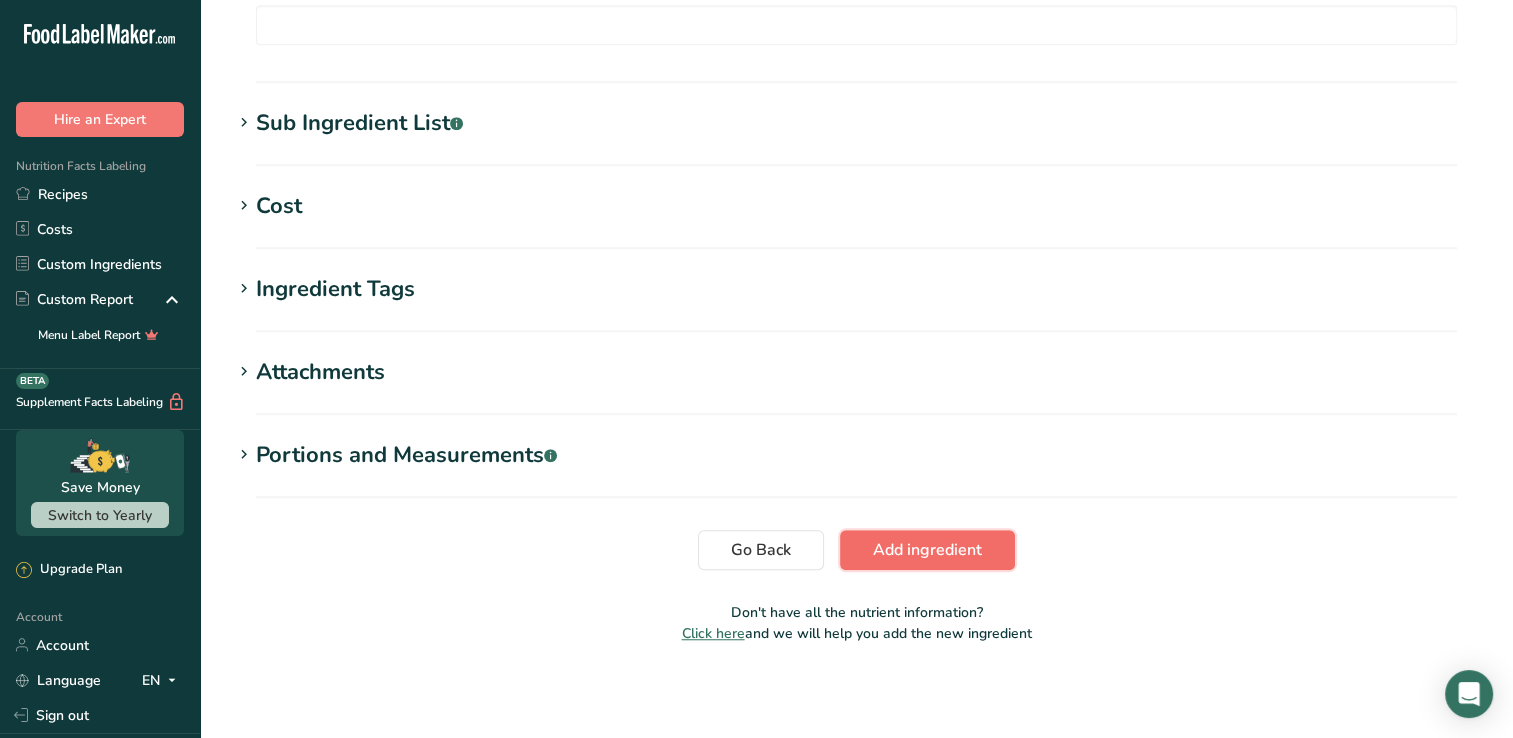 click on "Add ingredient" at bounding box center (927, 550) 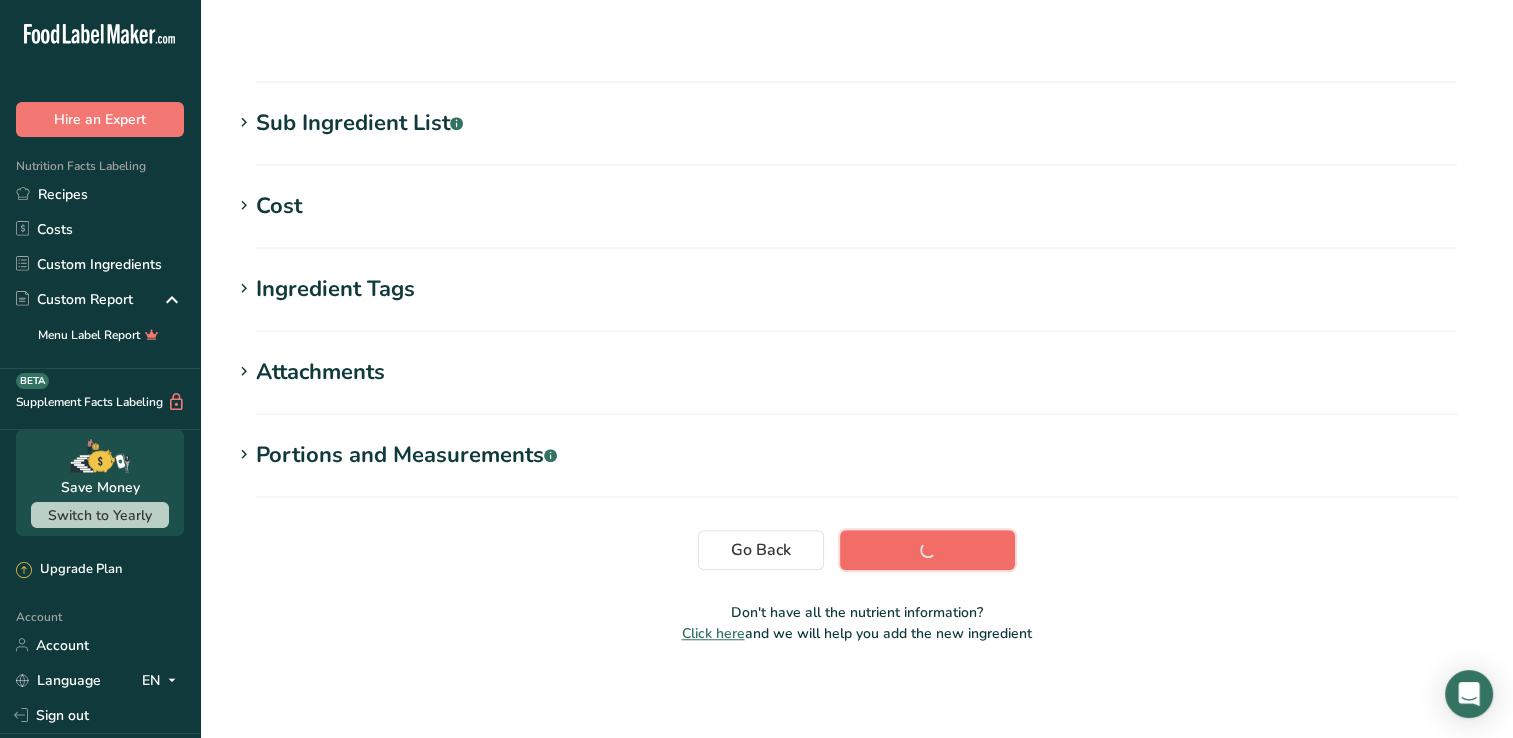 scroll, scrollTop: 320, scrollLeft: 0, axis: vertical 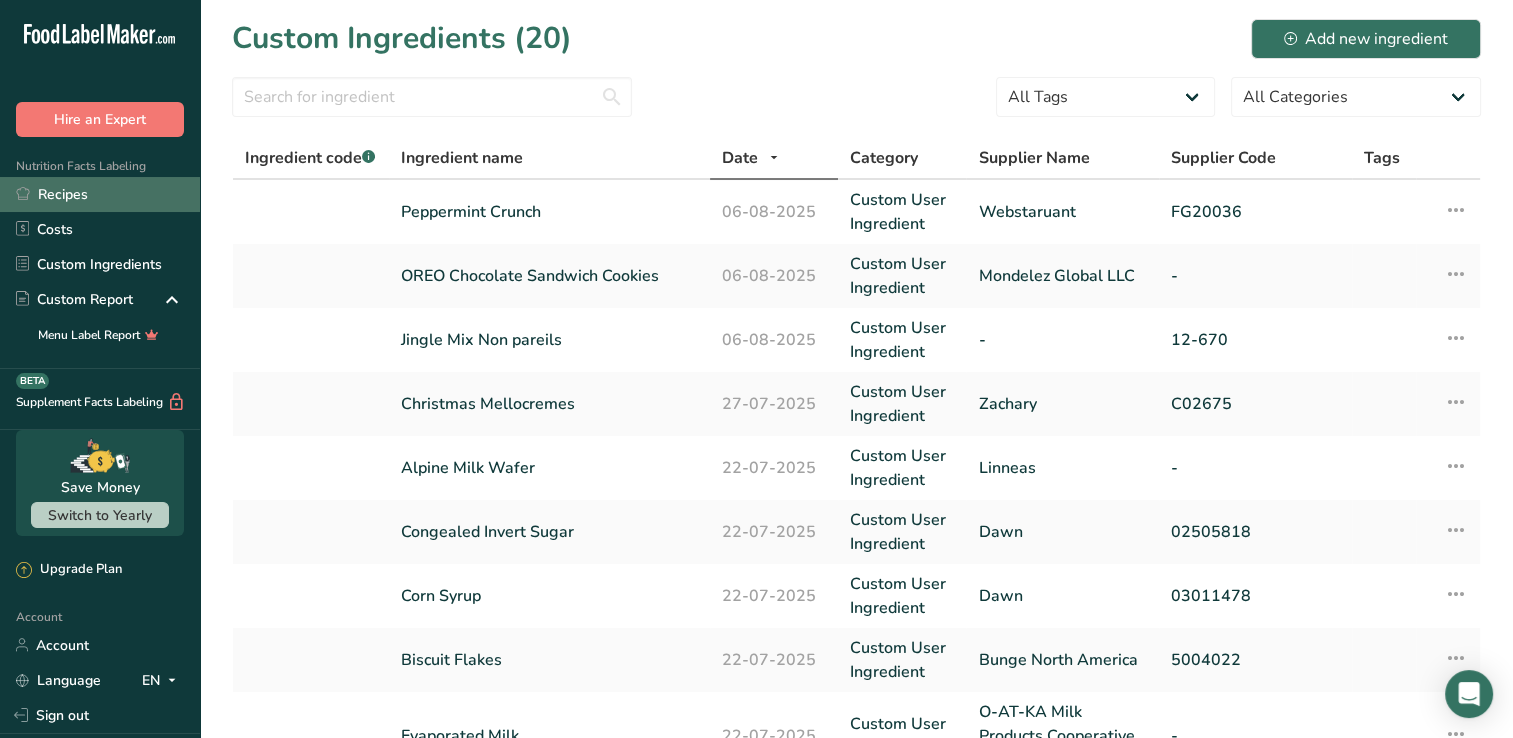 click on "Recipes" at bounding box center [100, 194] 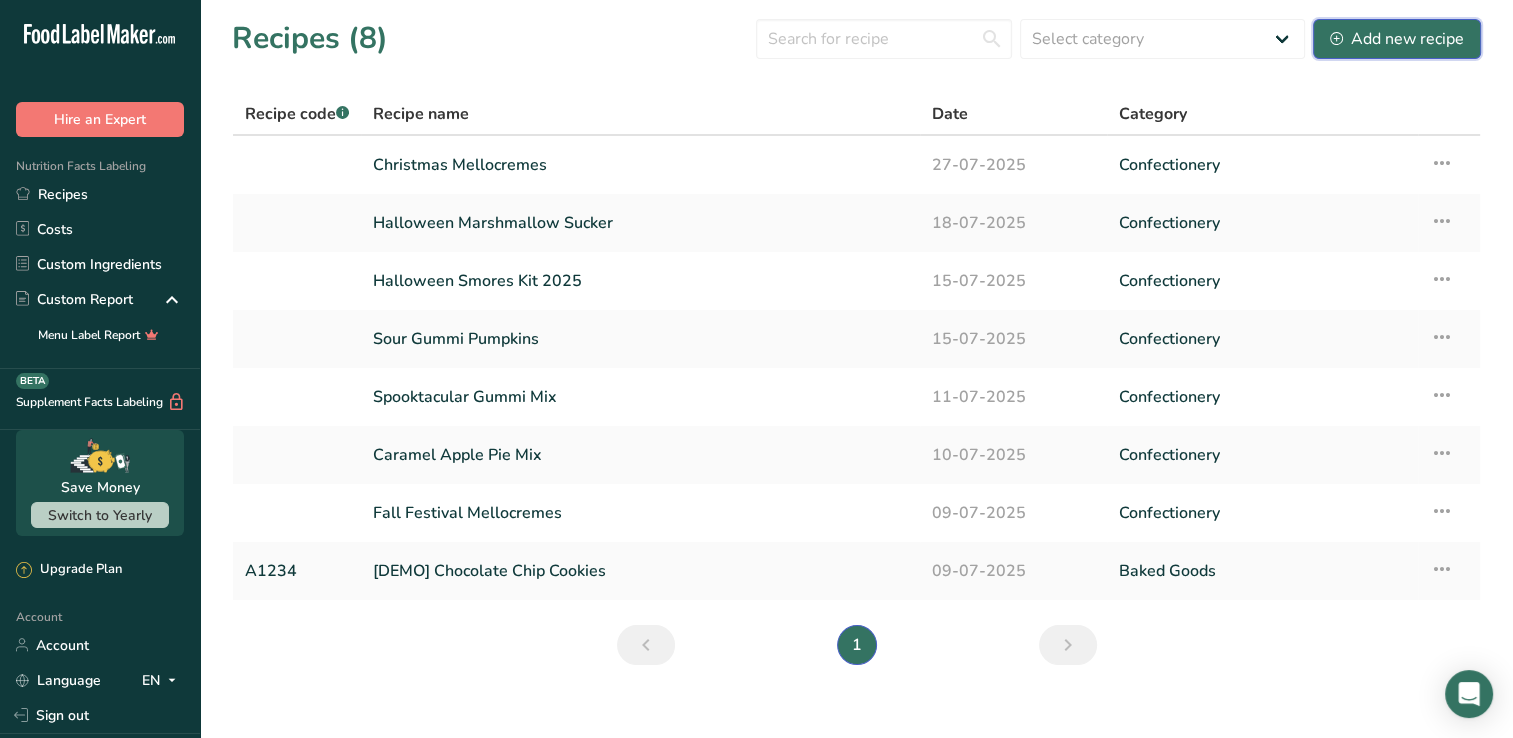 click on "Add new recipe" at bounding box center [1397, 39] 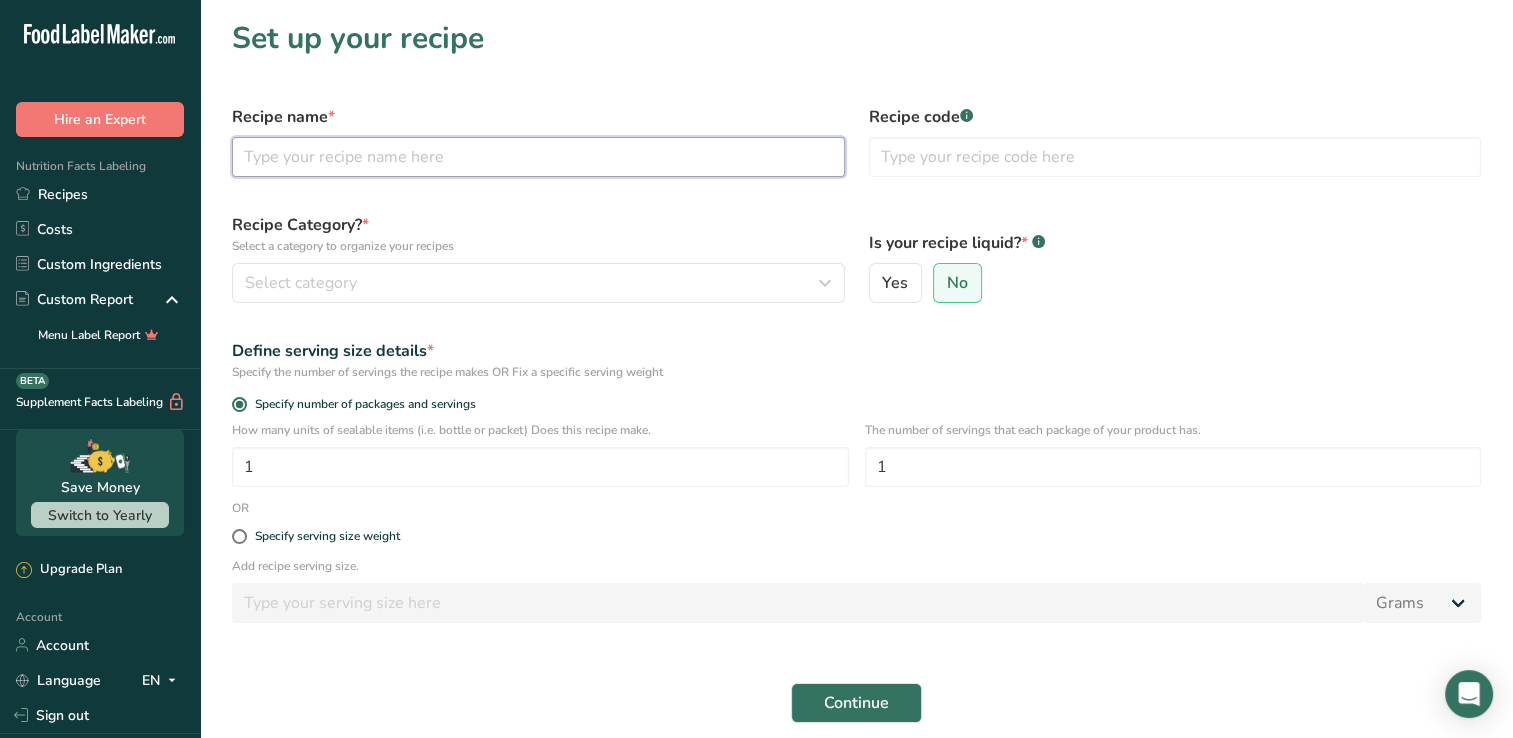 click at bounding box center (538, 157) 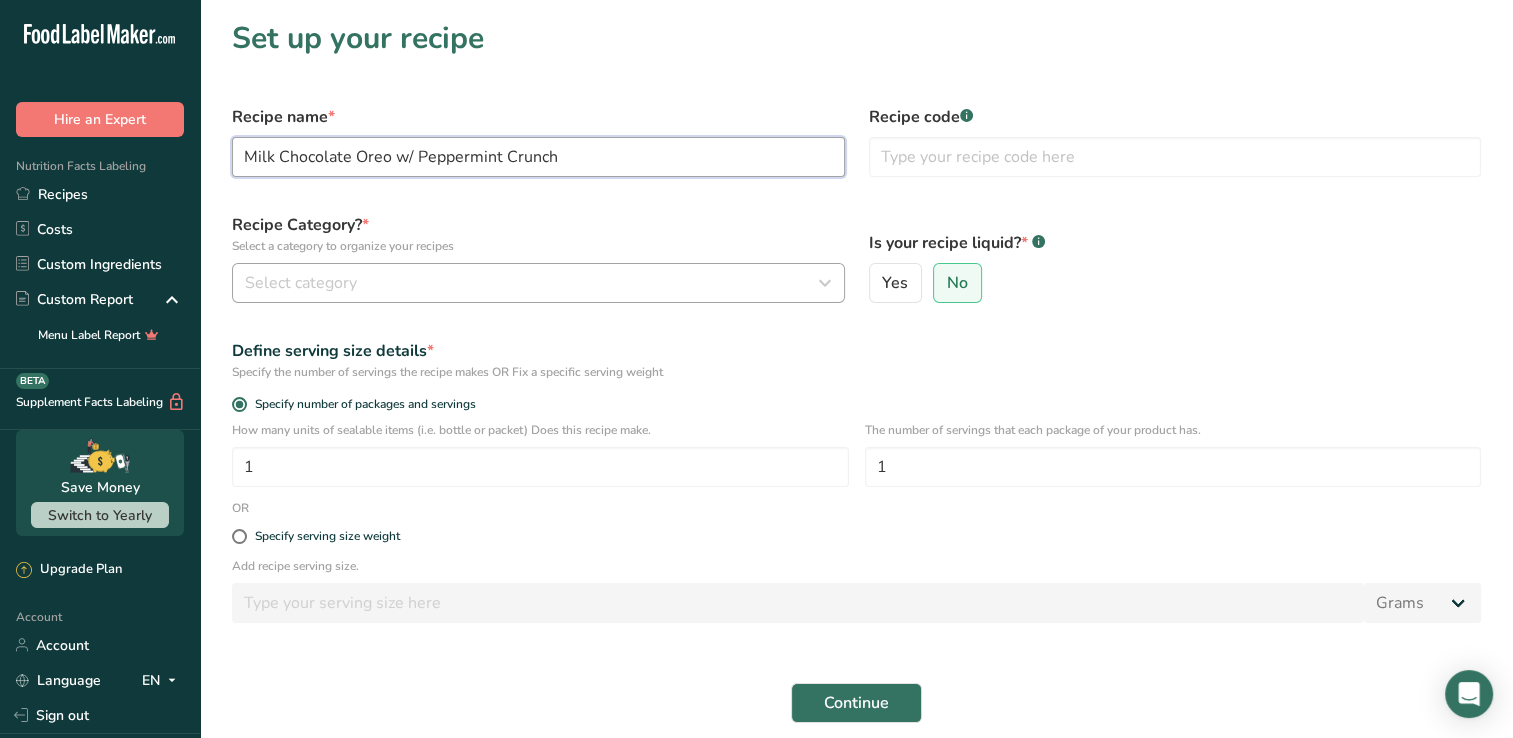 type on "Milk Chocolate Oreo w/ Peppermint Crunch" 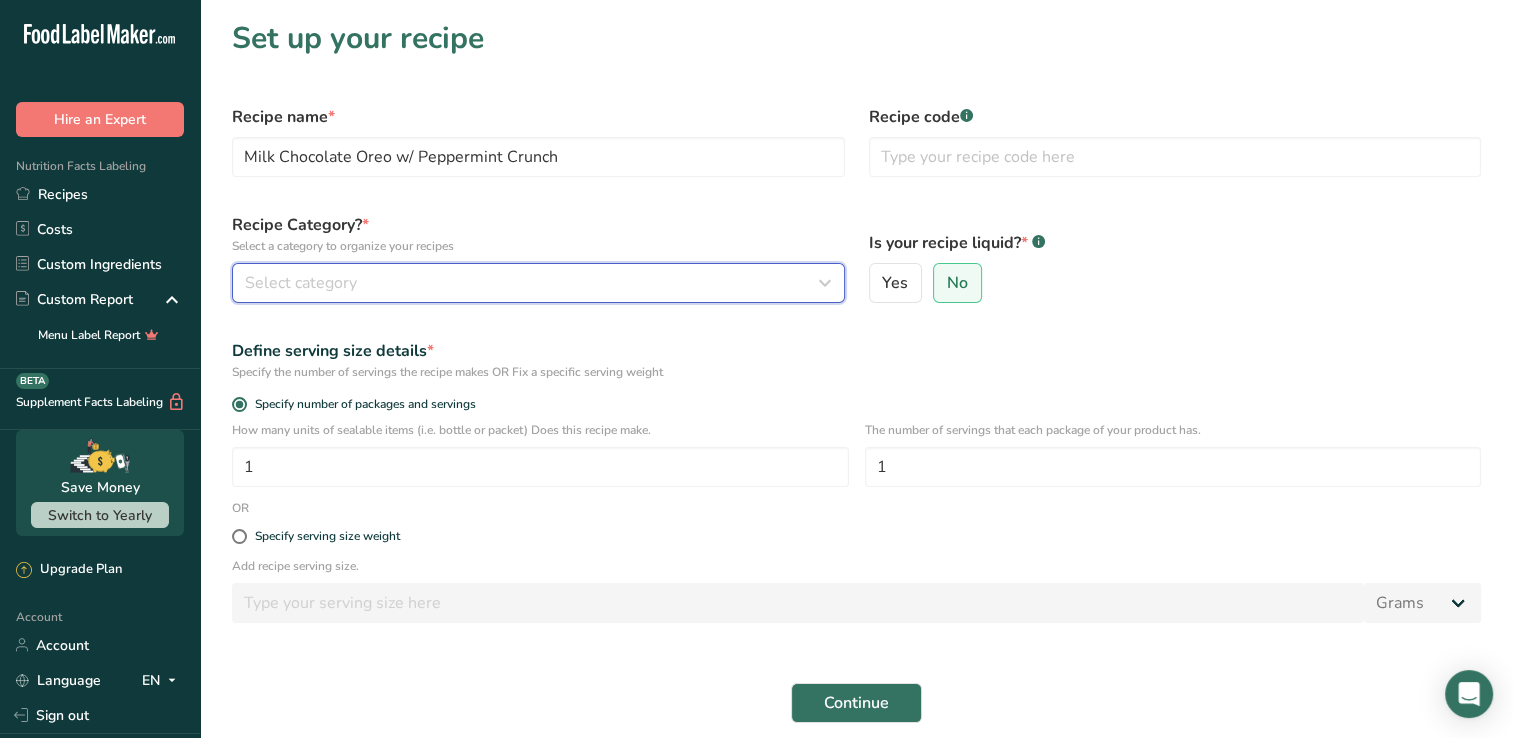click on "Select category" at bounding box center [532, 283] 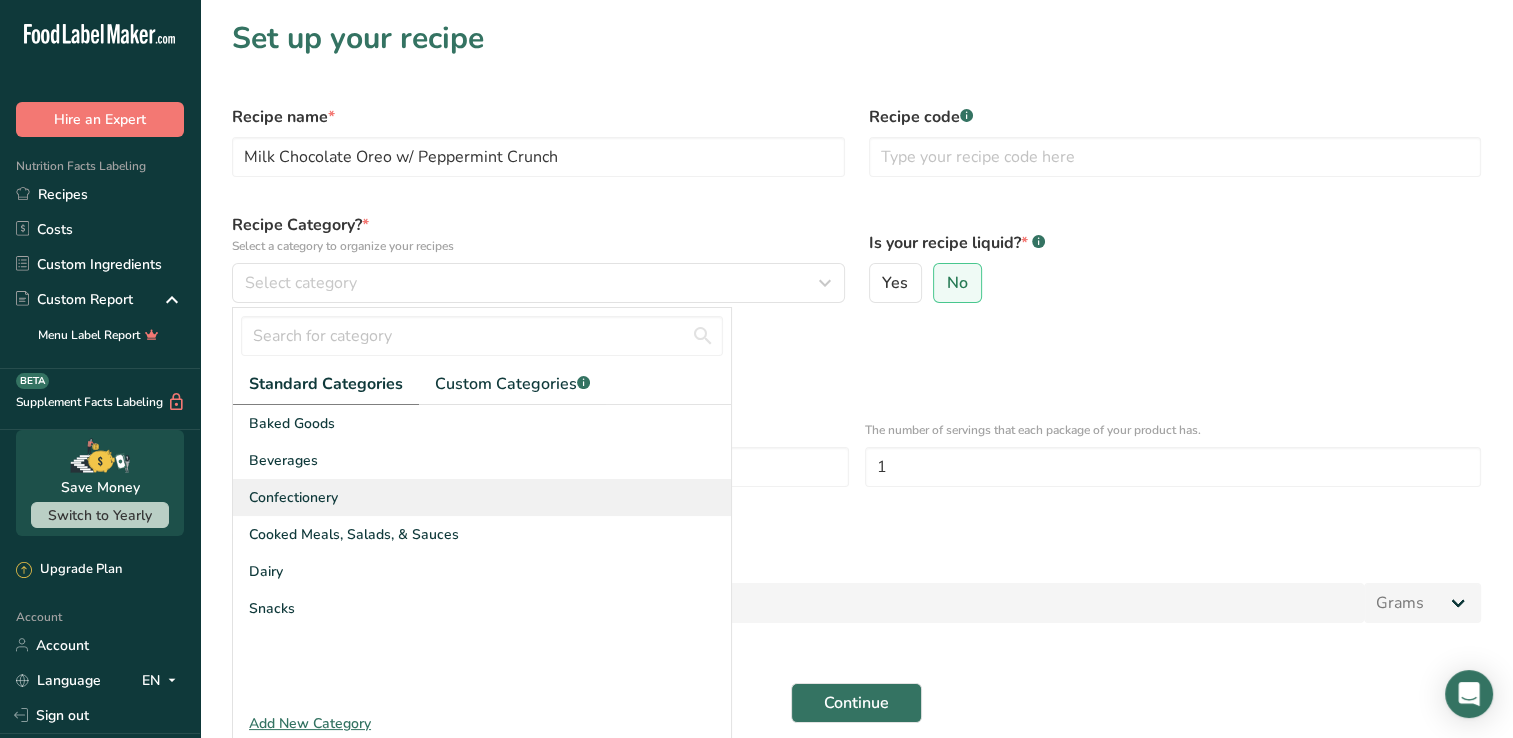 click on "Confectionery" at bounding box center [293, 497] 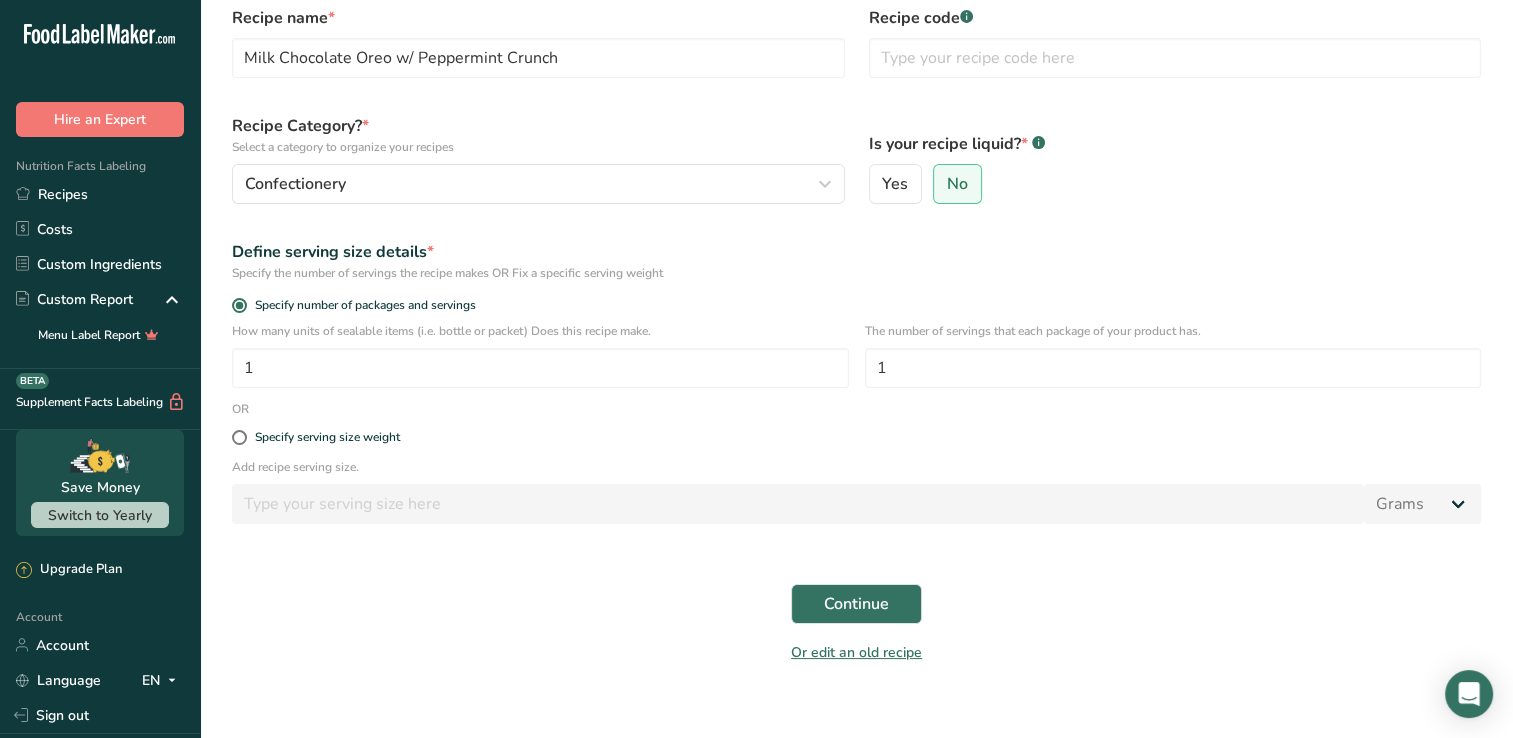 scroll, scrollTop: 100, scrollLeft: 0, axis: vertical 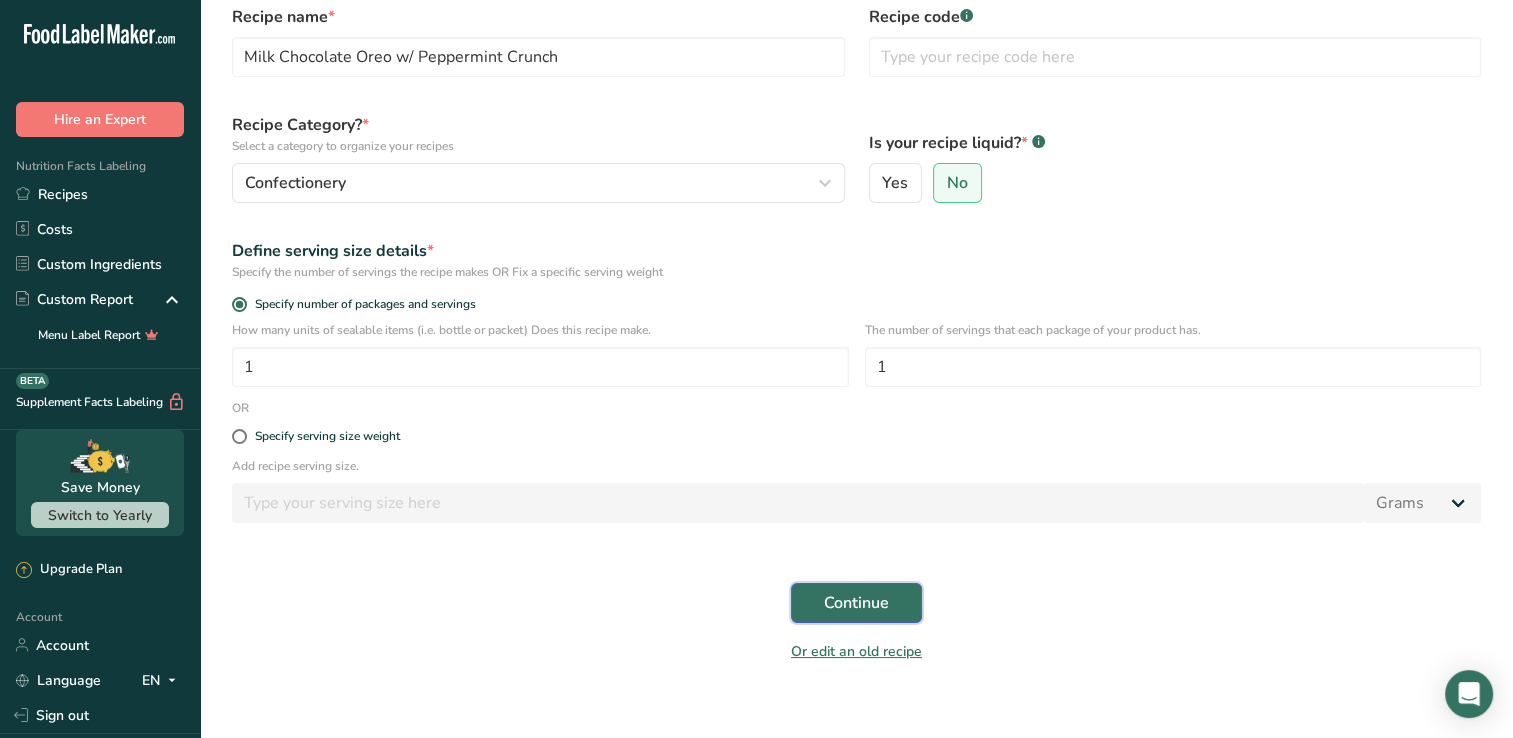 click on "Continue" at bounding box center (856, 603) 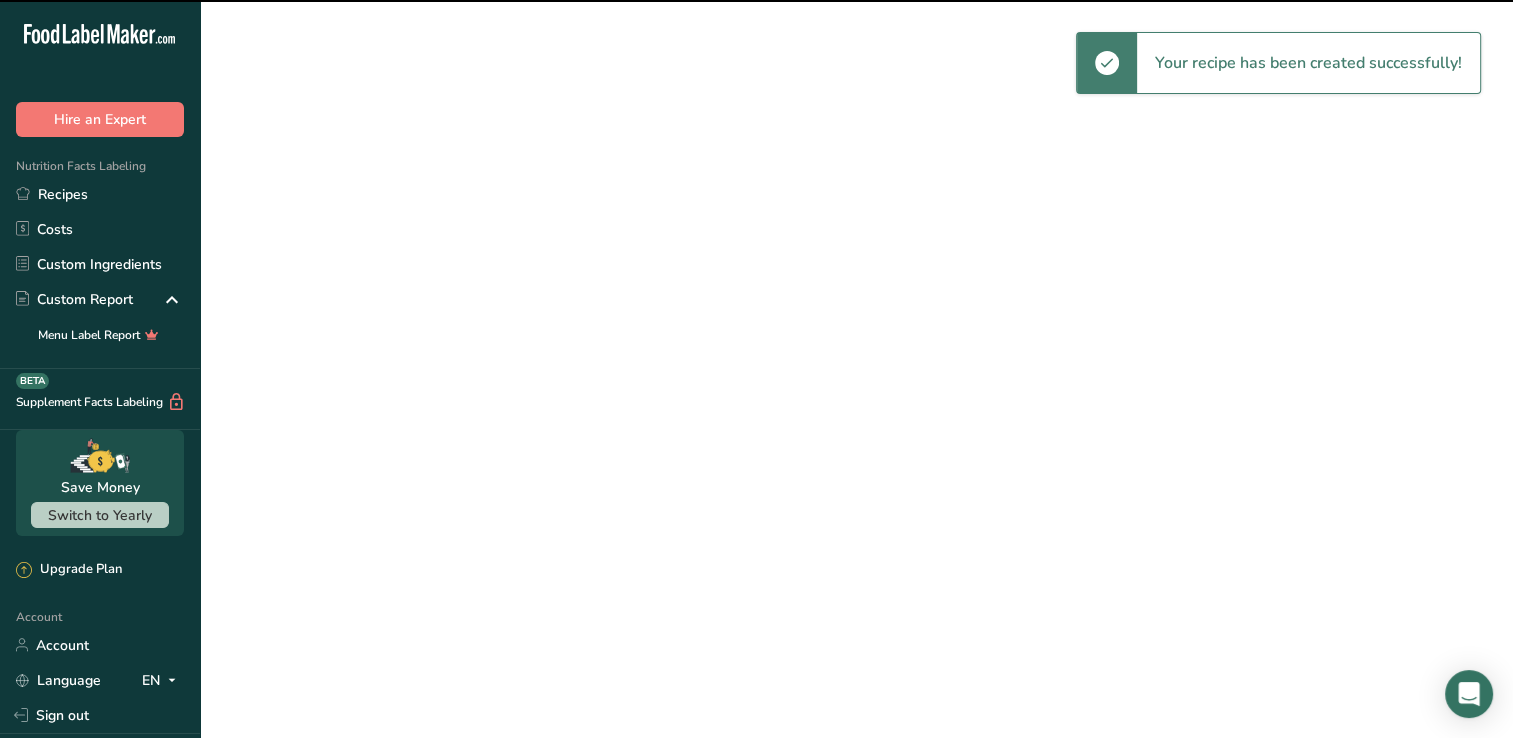scroll, scrollTop: 0, scrollLeft: 0, axis: both 